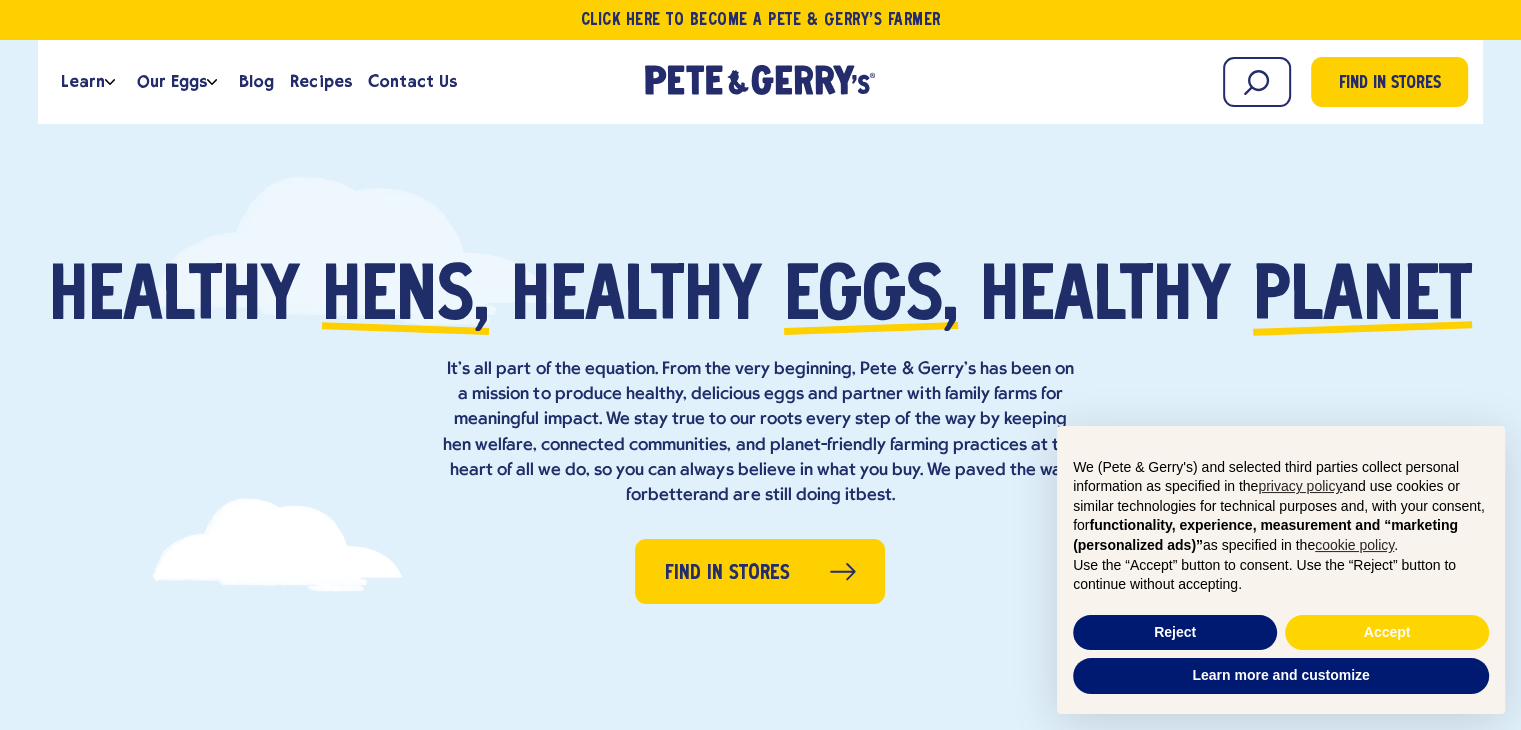 scroll, scrollTop: 0, scrollLeft: 0, axis: both 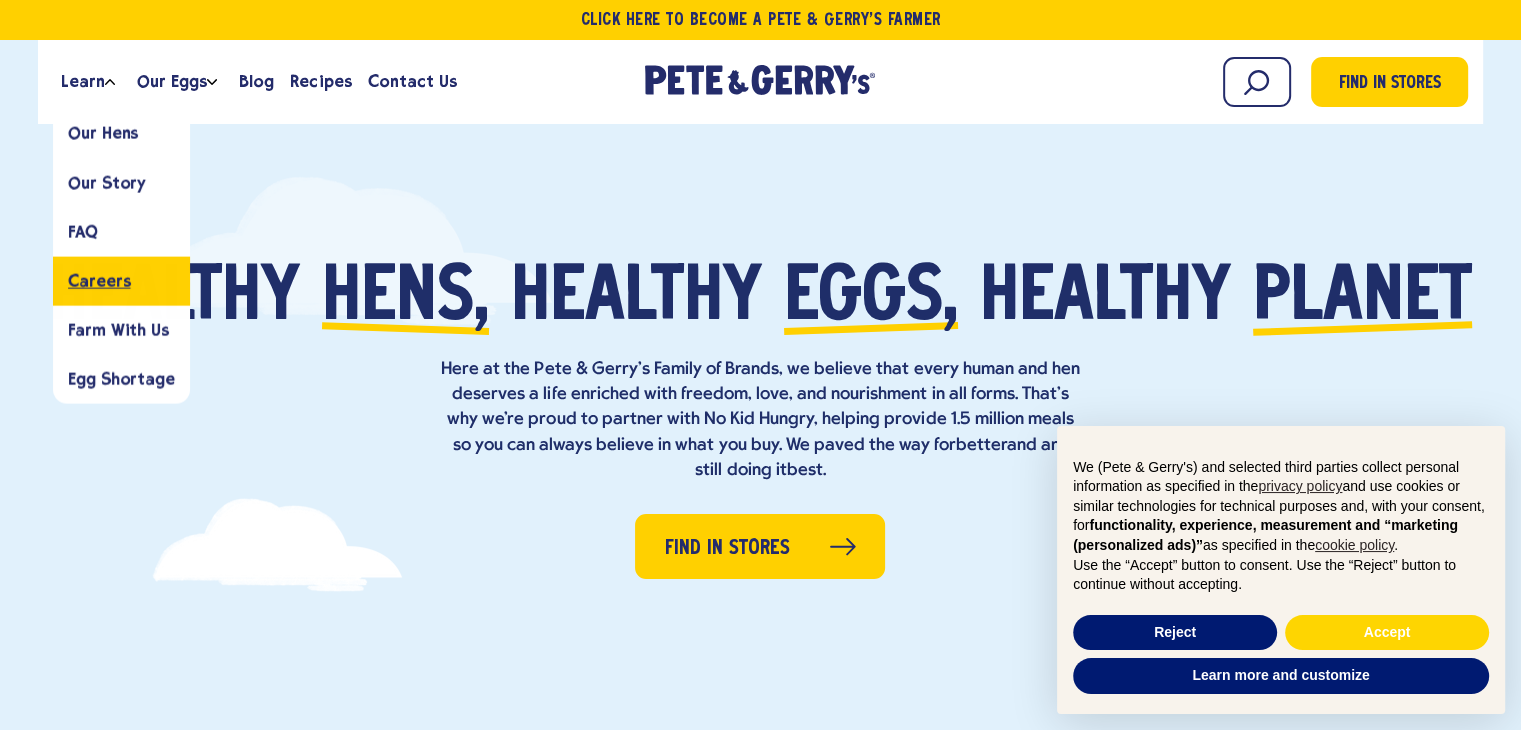 click on "Careers" at bounding box center [99, 280] 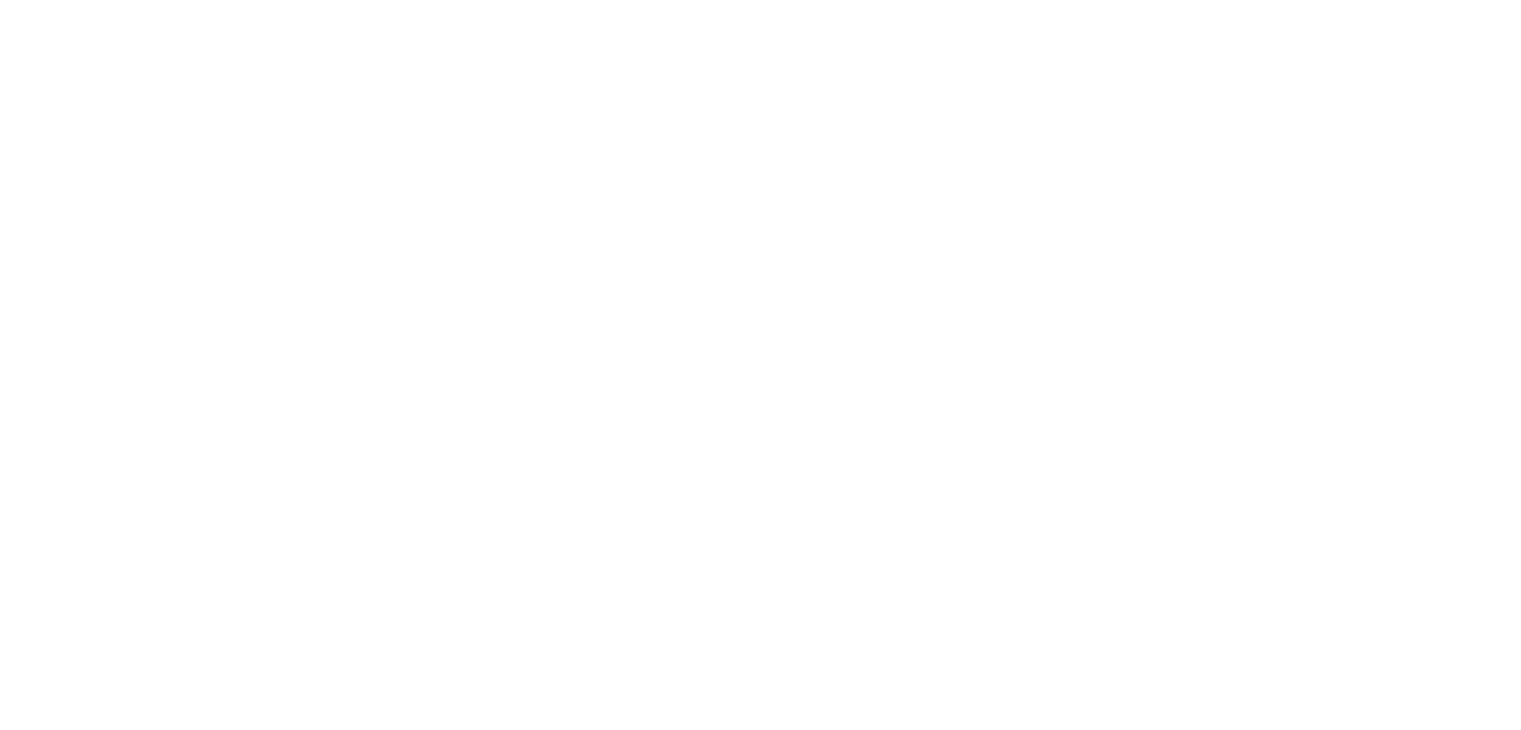 scroll, scrollTop: 0, scrollLeft: 0, axis: both 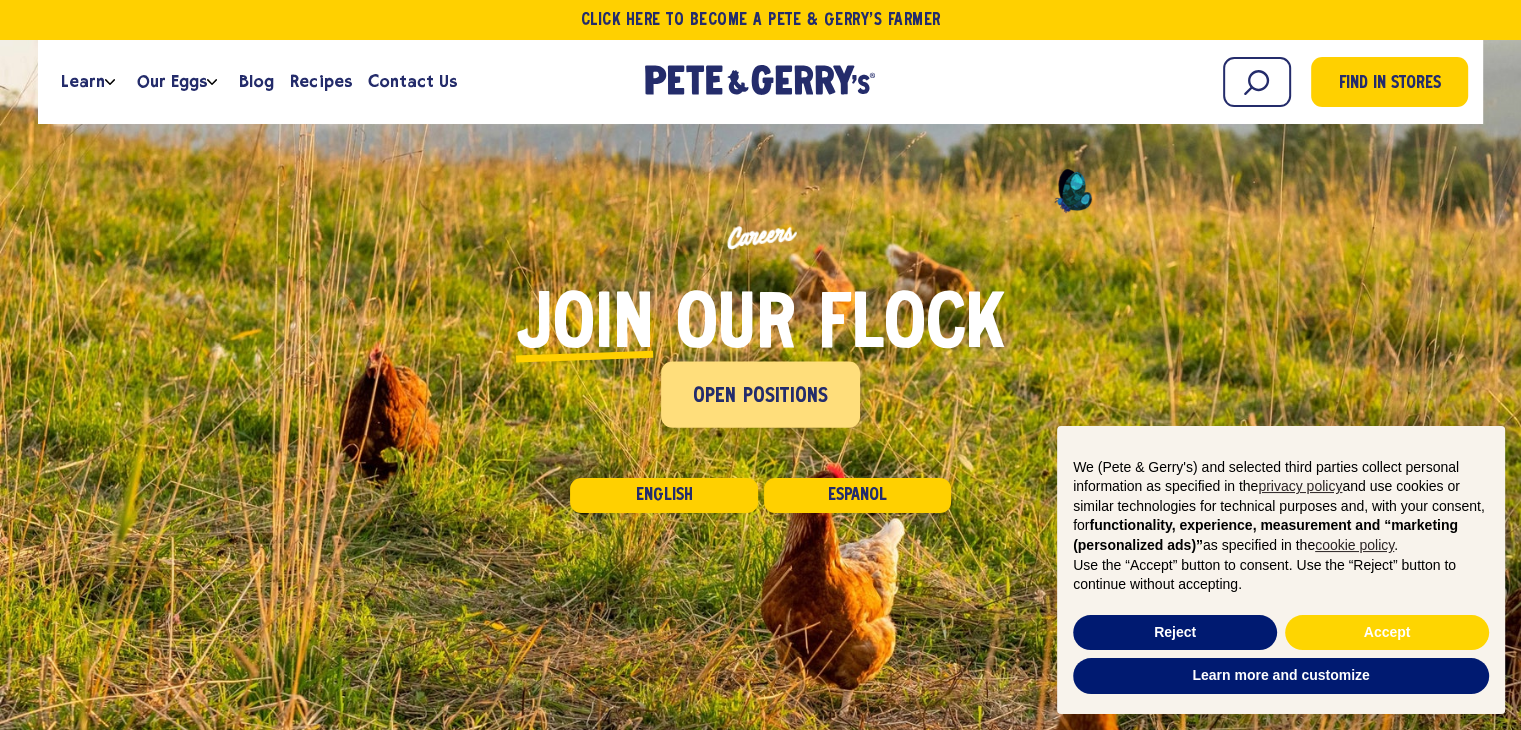 click on "Open Positions" at bounding box center [761, 397] 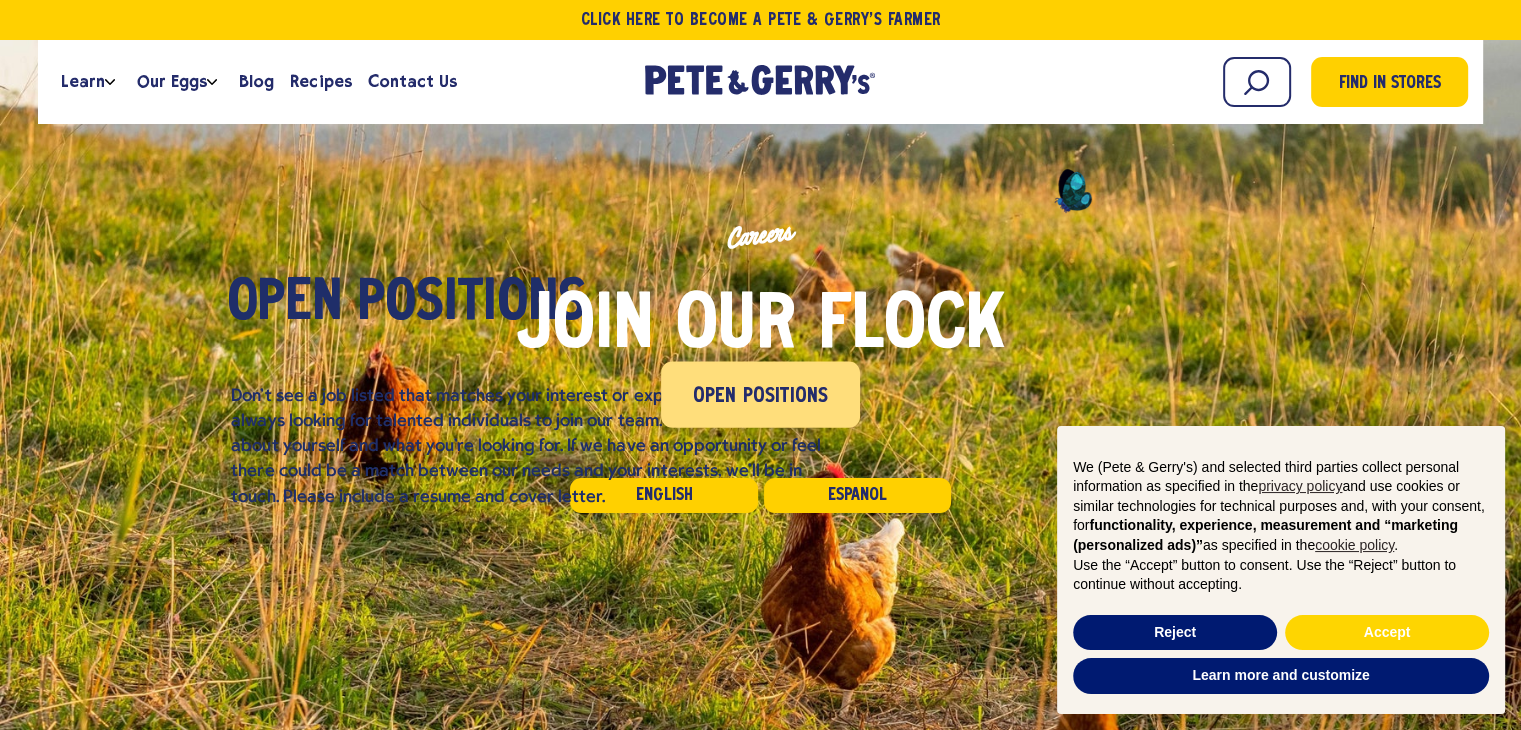 scroll, scrollTop: 4541, scrollLeft: 0, axis: vertical 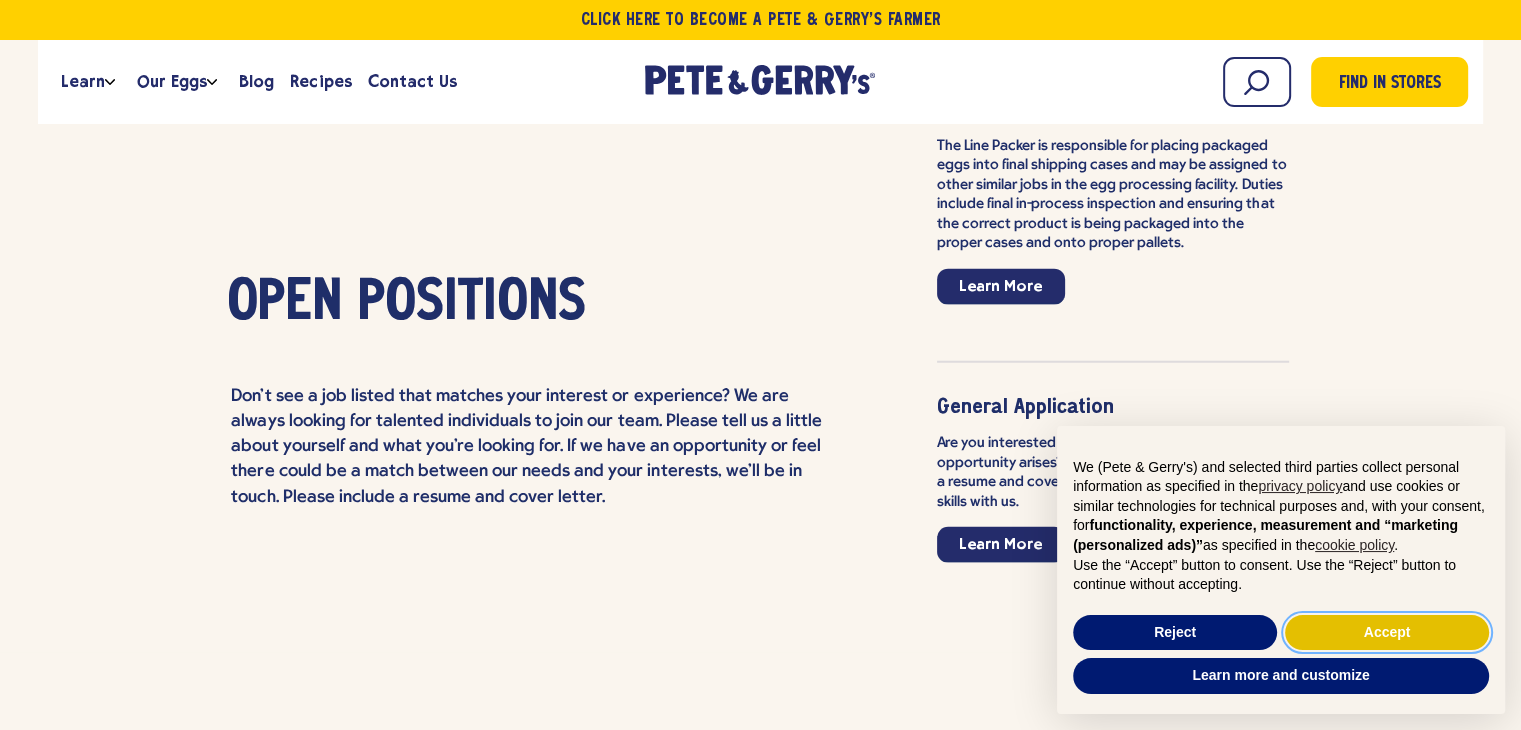 click on "Accept" at bounding box center (1387, 633) 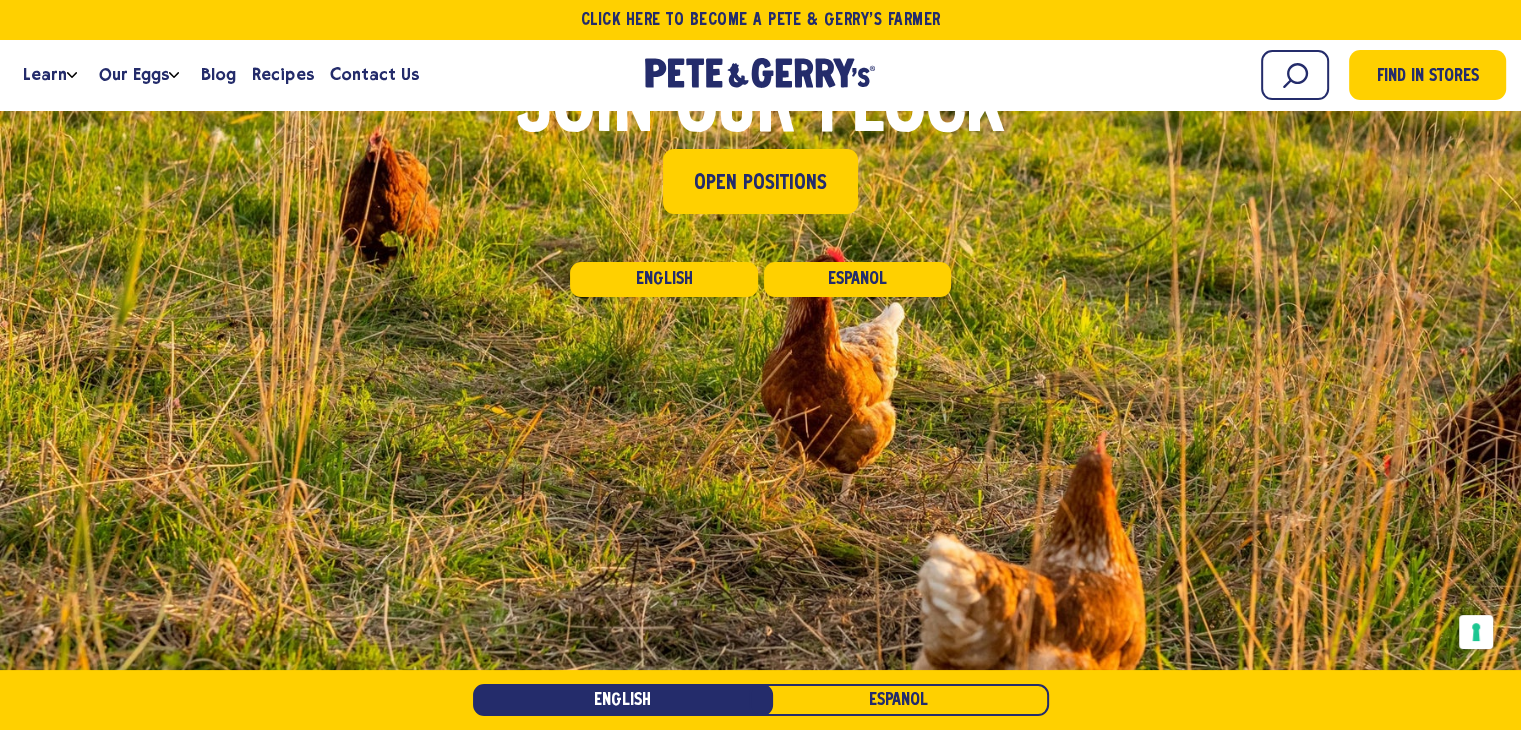 scroll, scrollTop: 0, scrollLeft: 0, axis: both 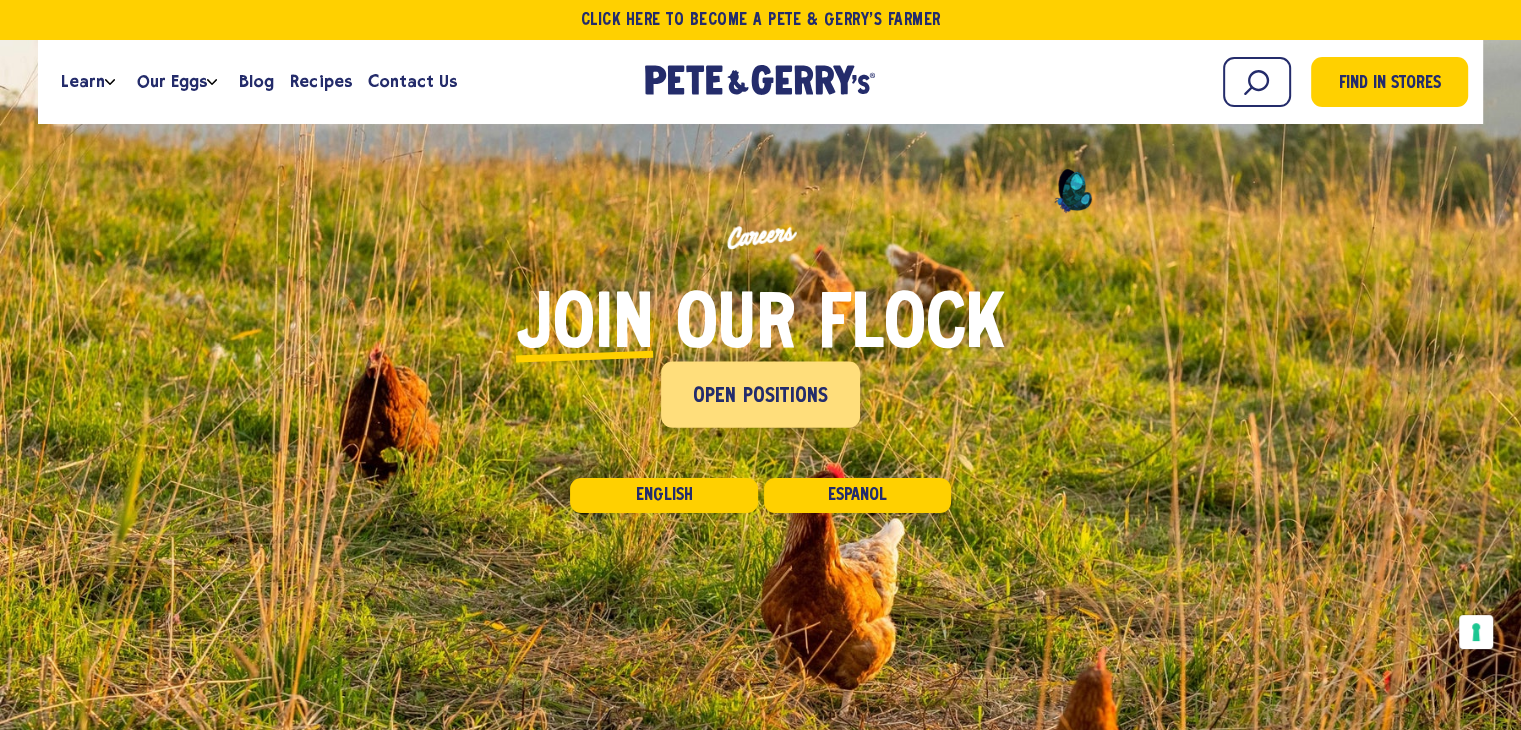 click on "Open Positions" at bounding box center (761, 397) 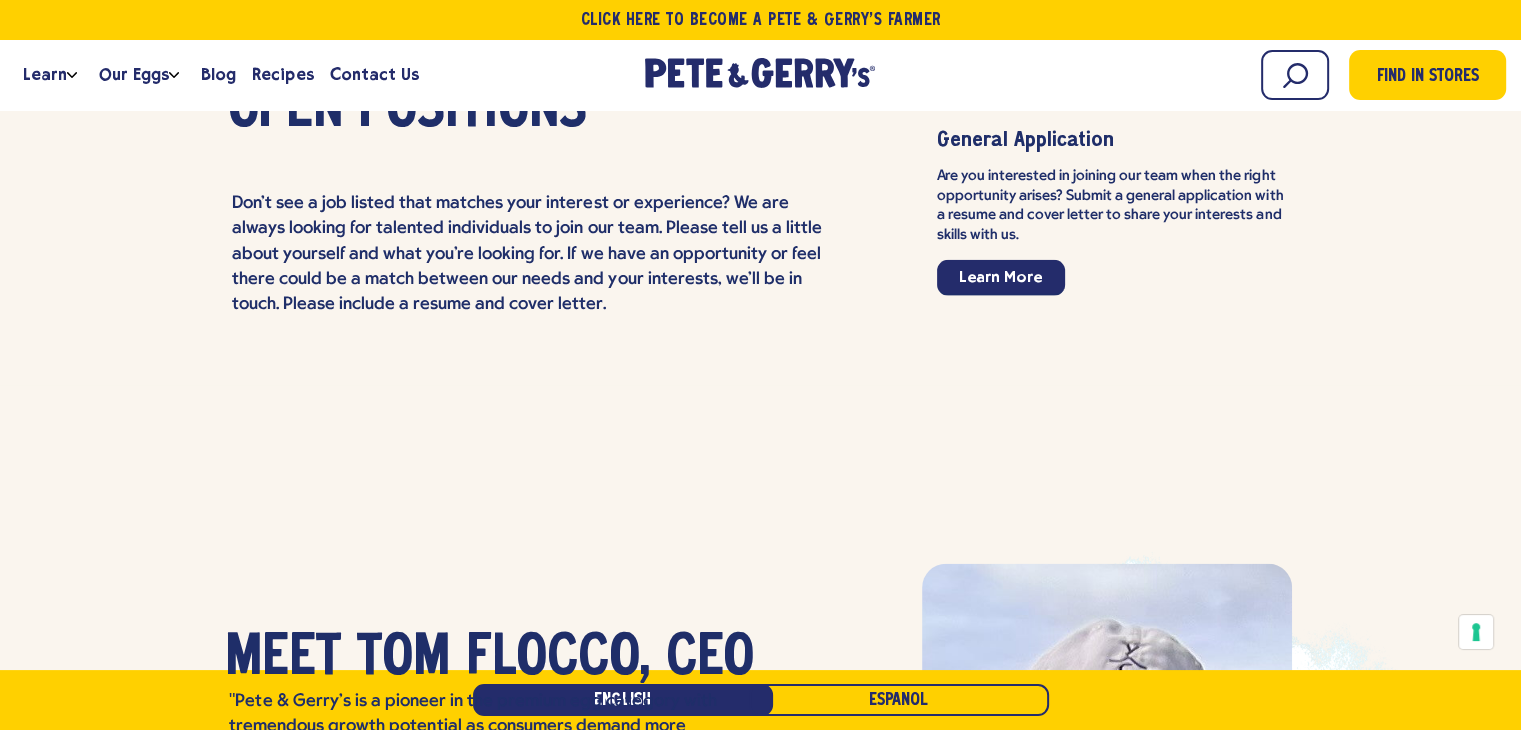 scroll, scrollTop: 4810, scrollLeft: 0, axis: vertical 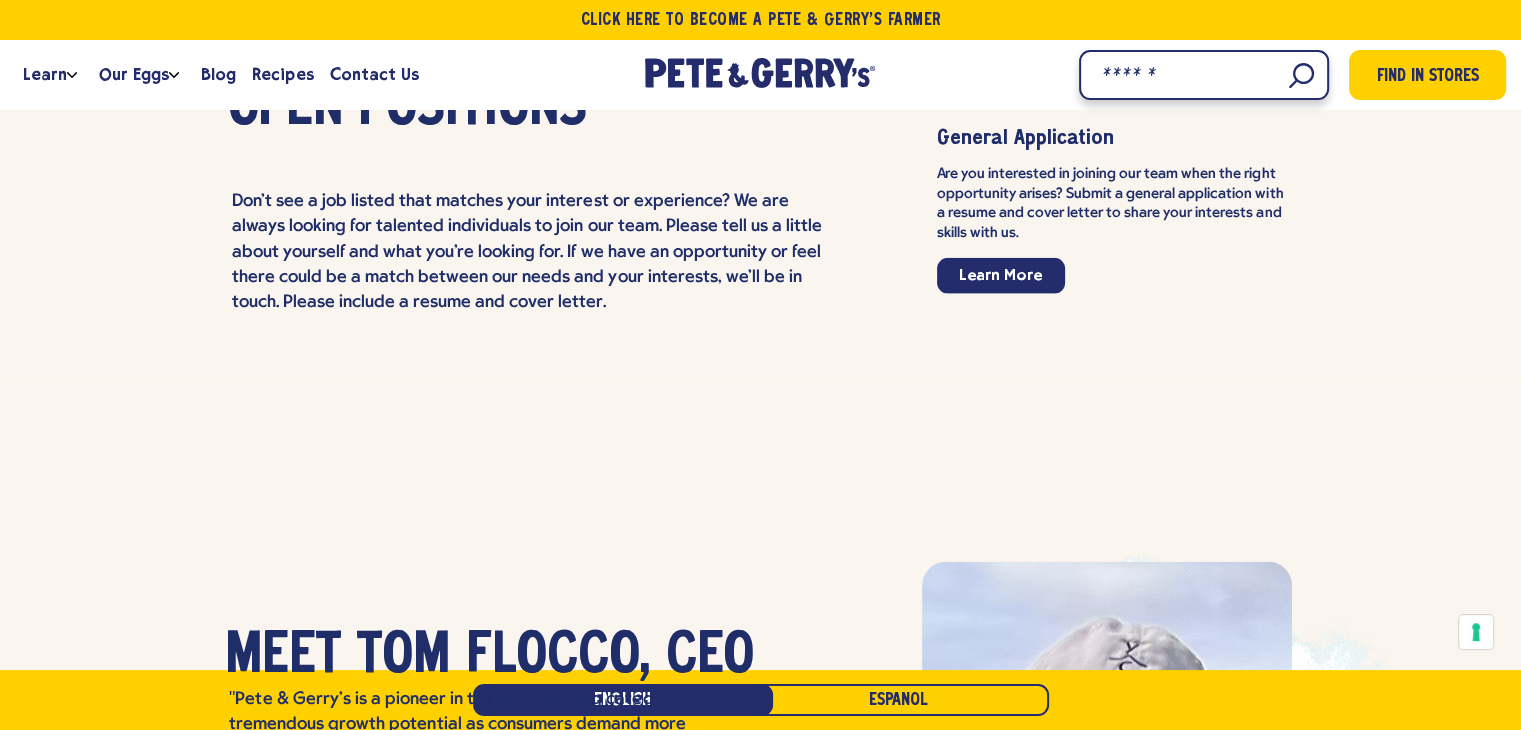 click on "Search" at bounding box center [1204, 75] 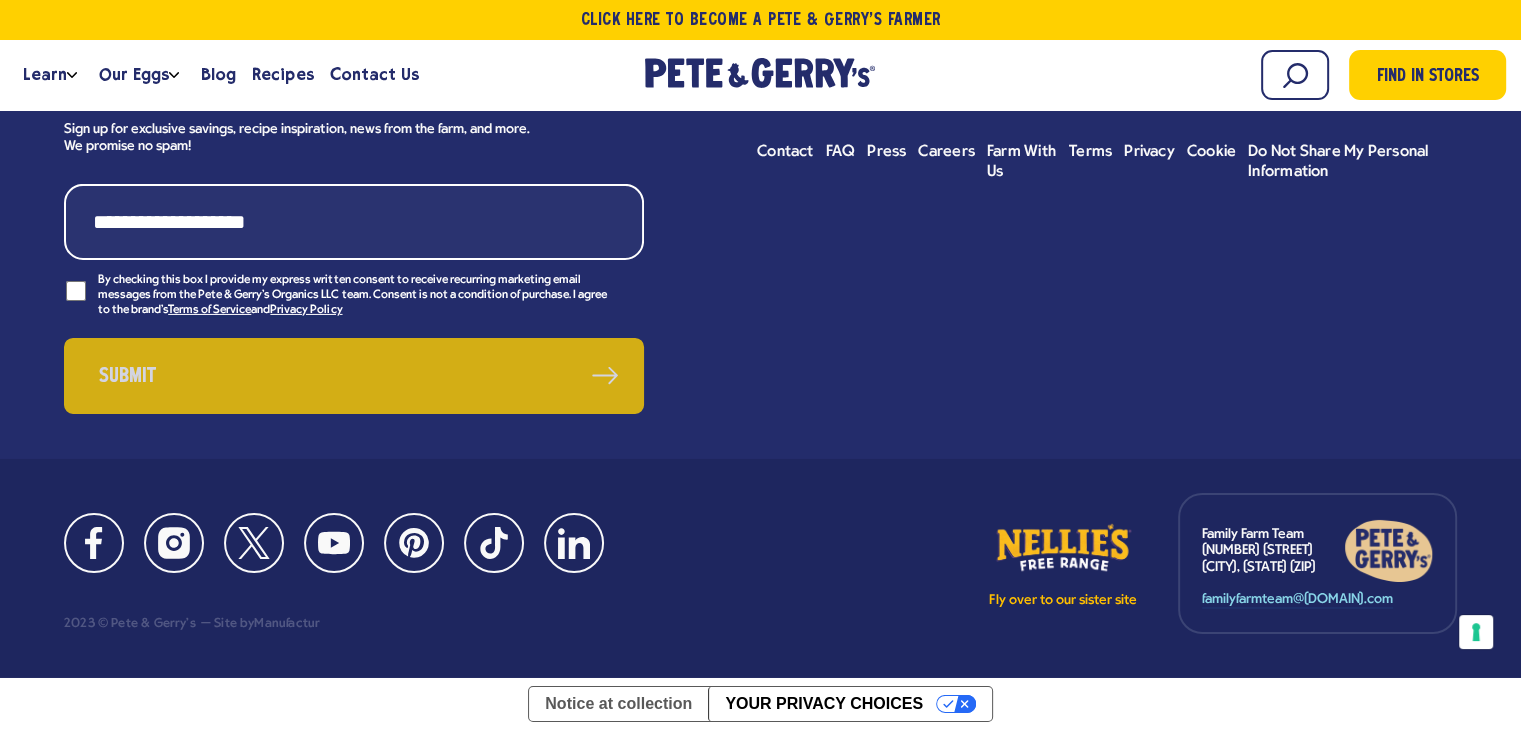 scroll, scrollTop: 6801, scrollLeft: 0, axis: vertical 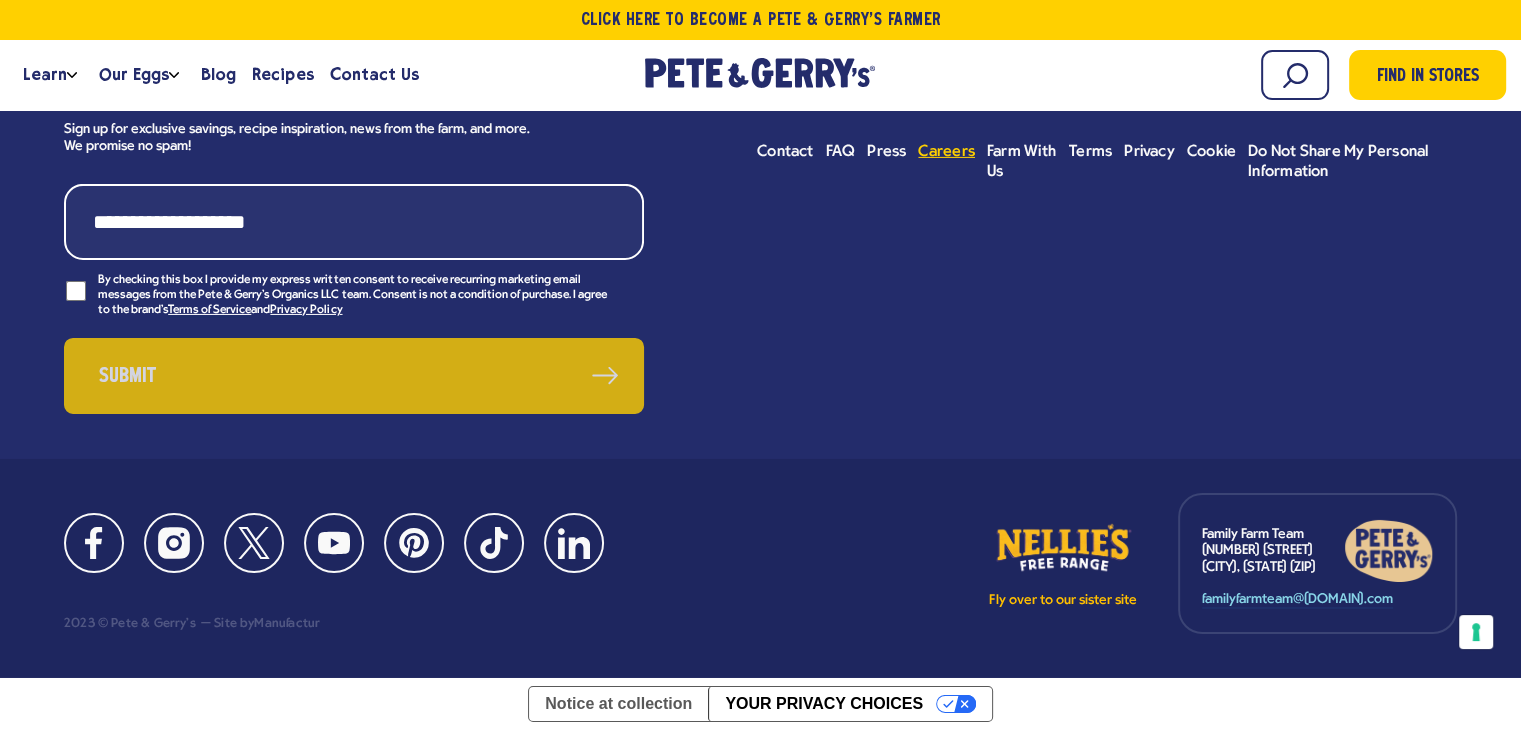 click on "Careers" at bounding box center [946, 152] 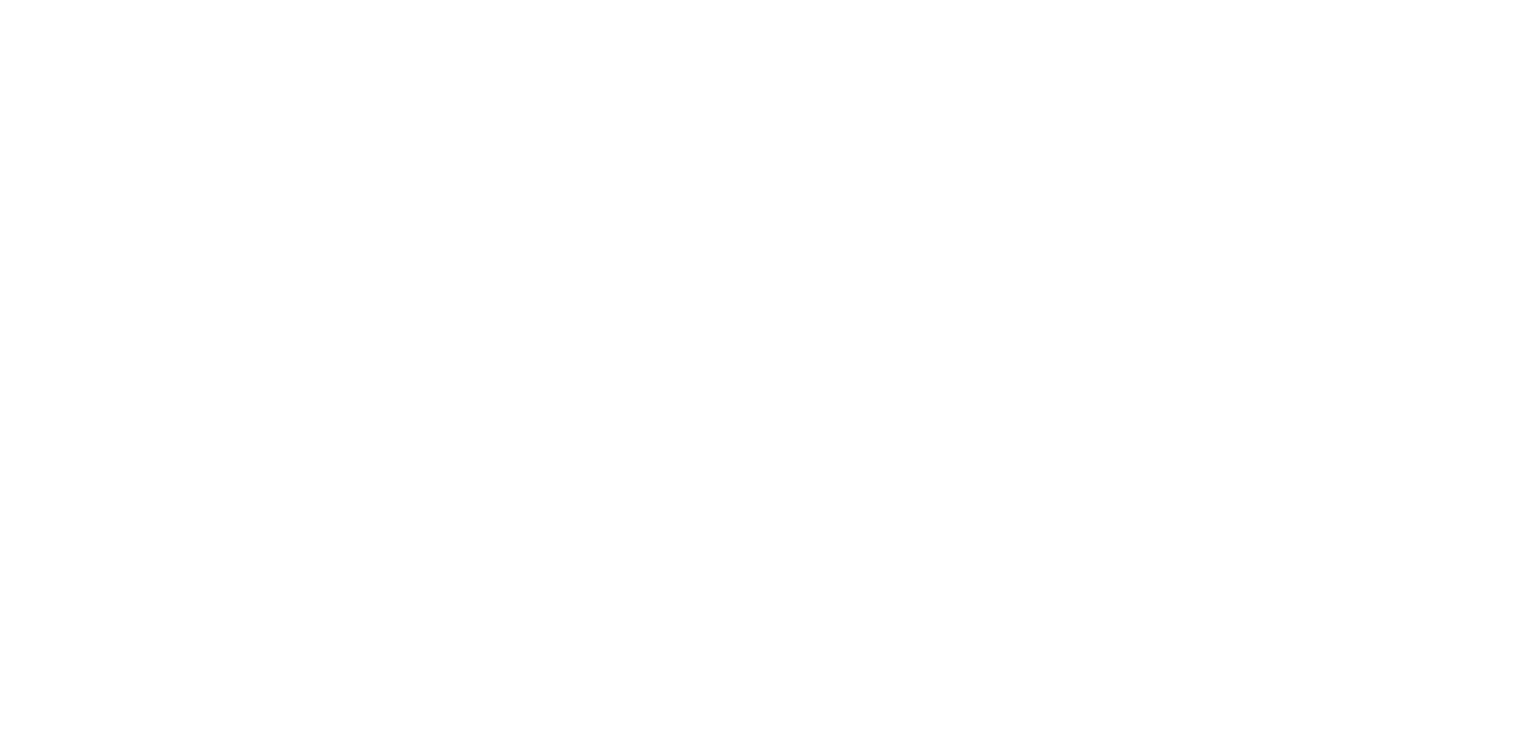 scroll, scrollTop: 0, scrollLeft: 0, axis: both 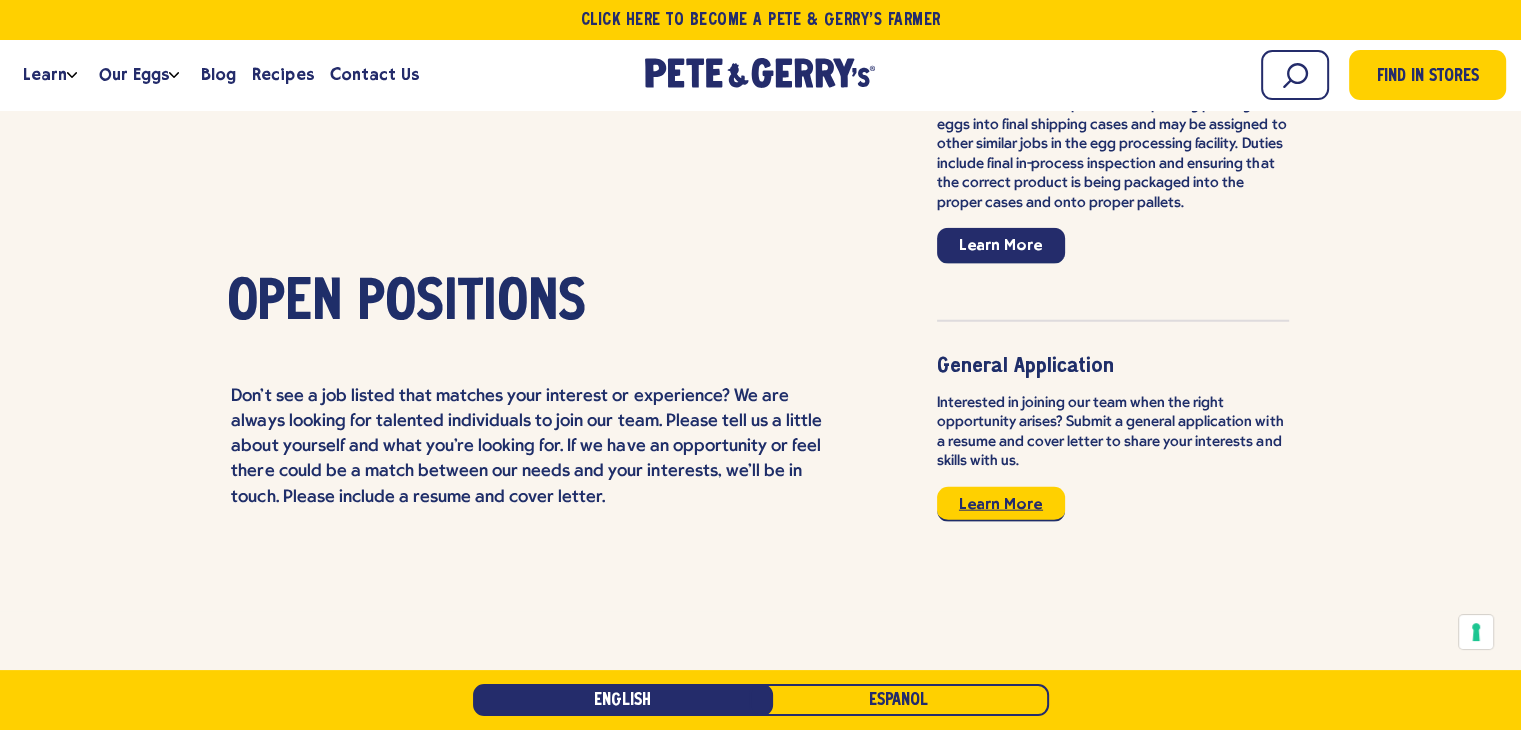 click on "Learn More" at bounding box center [1001, 246] 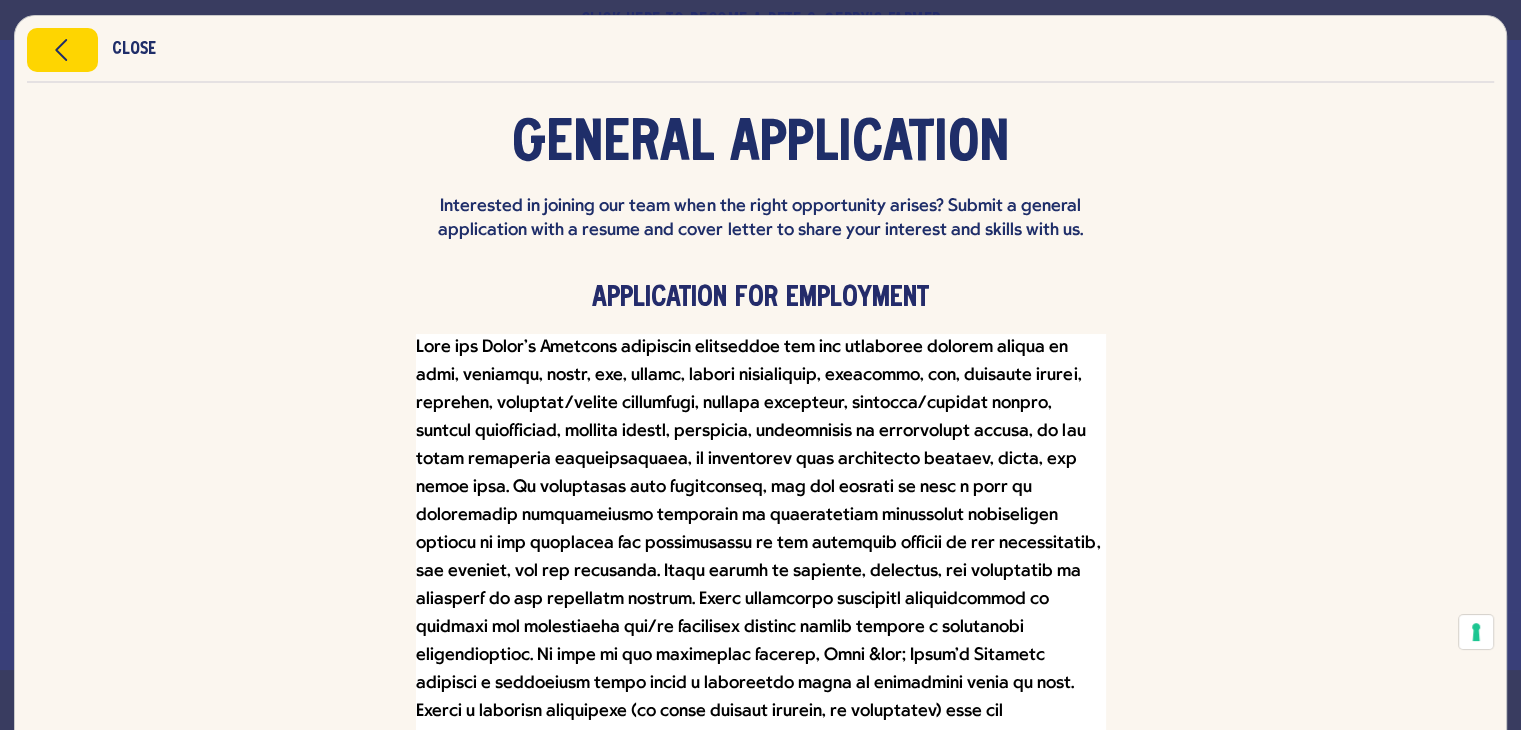 scroll, scrollTop: 0, scrollLeft: 0, axis: both 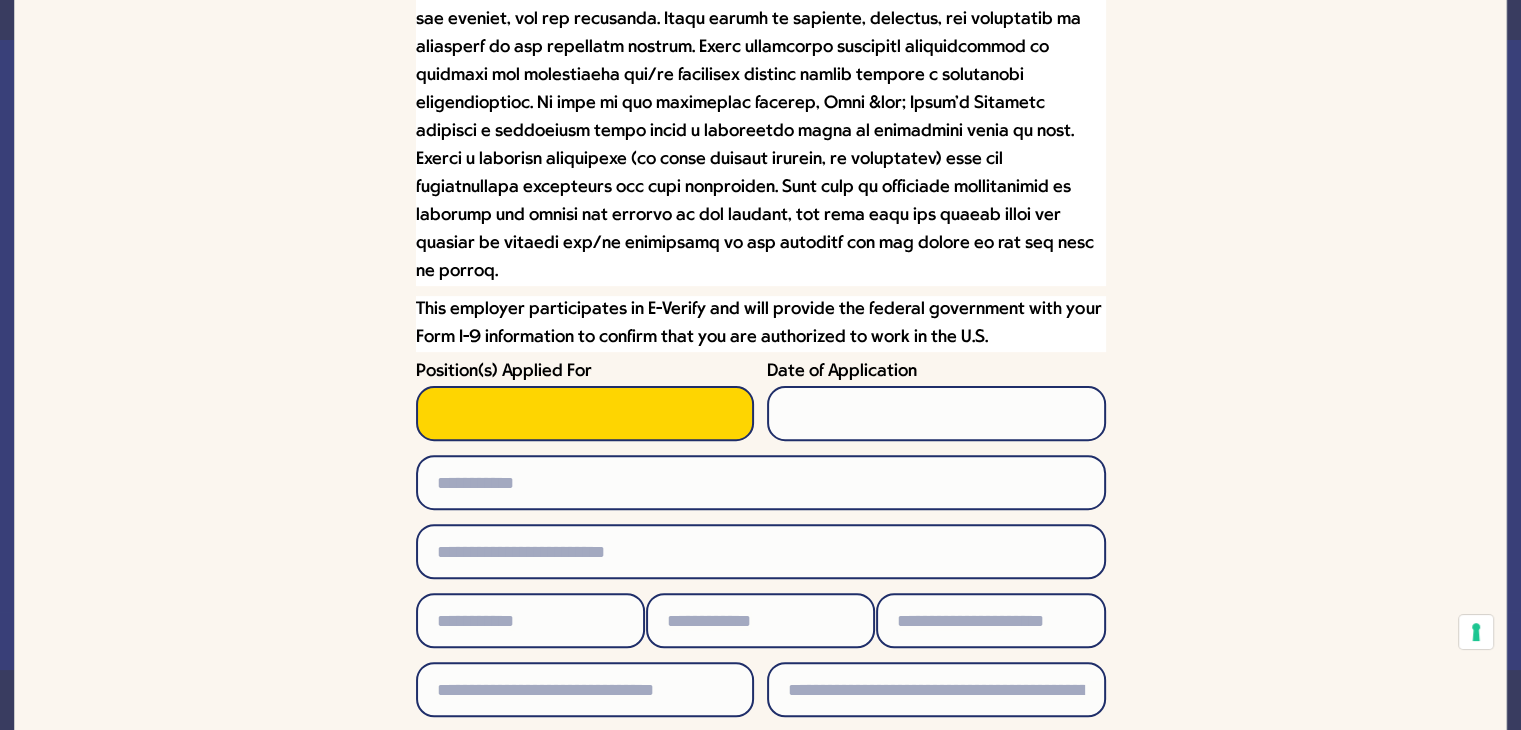 click on "Position(s) Applied For" at bounding box center [585, 413] 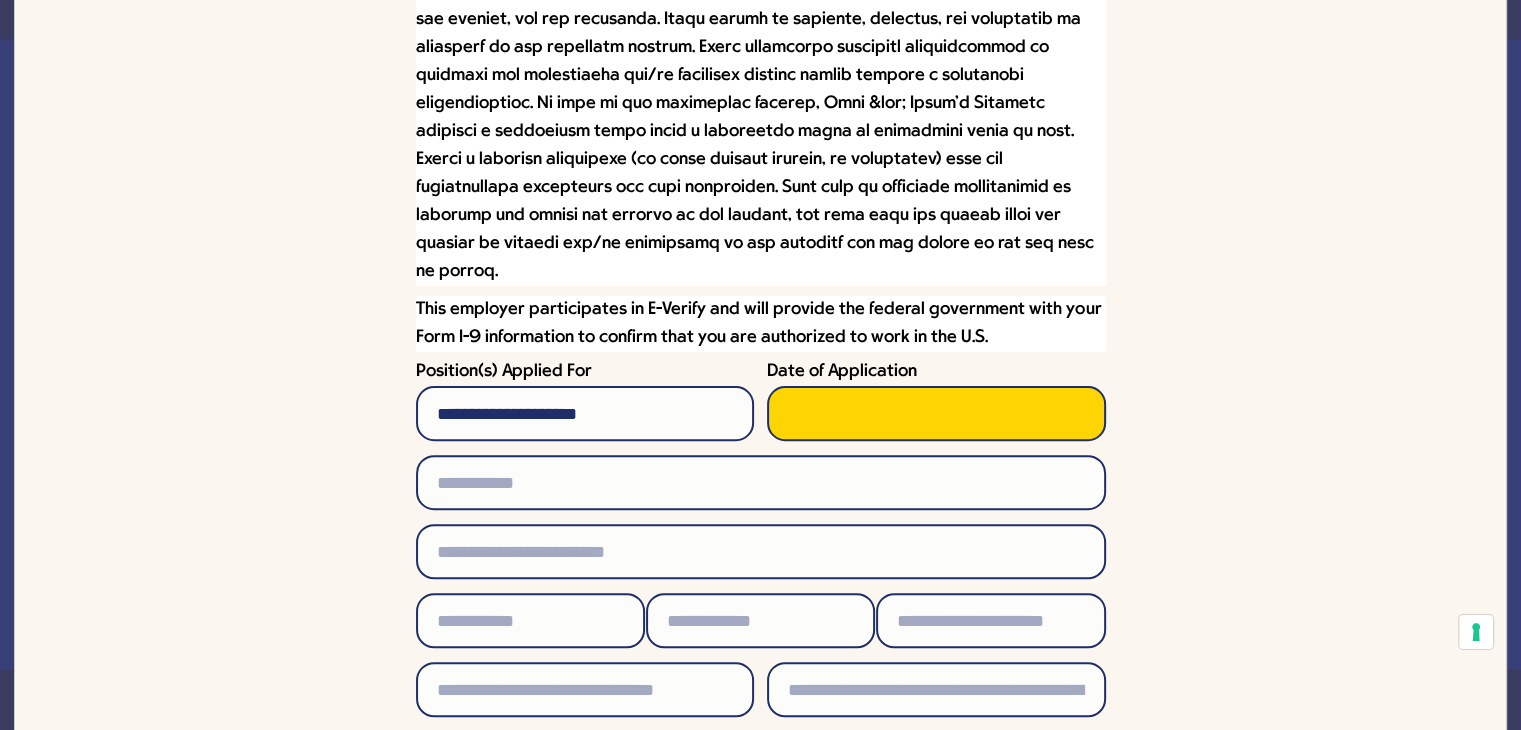 click on "Date of Application" at bounding box center [936, 413] 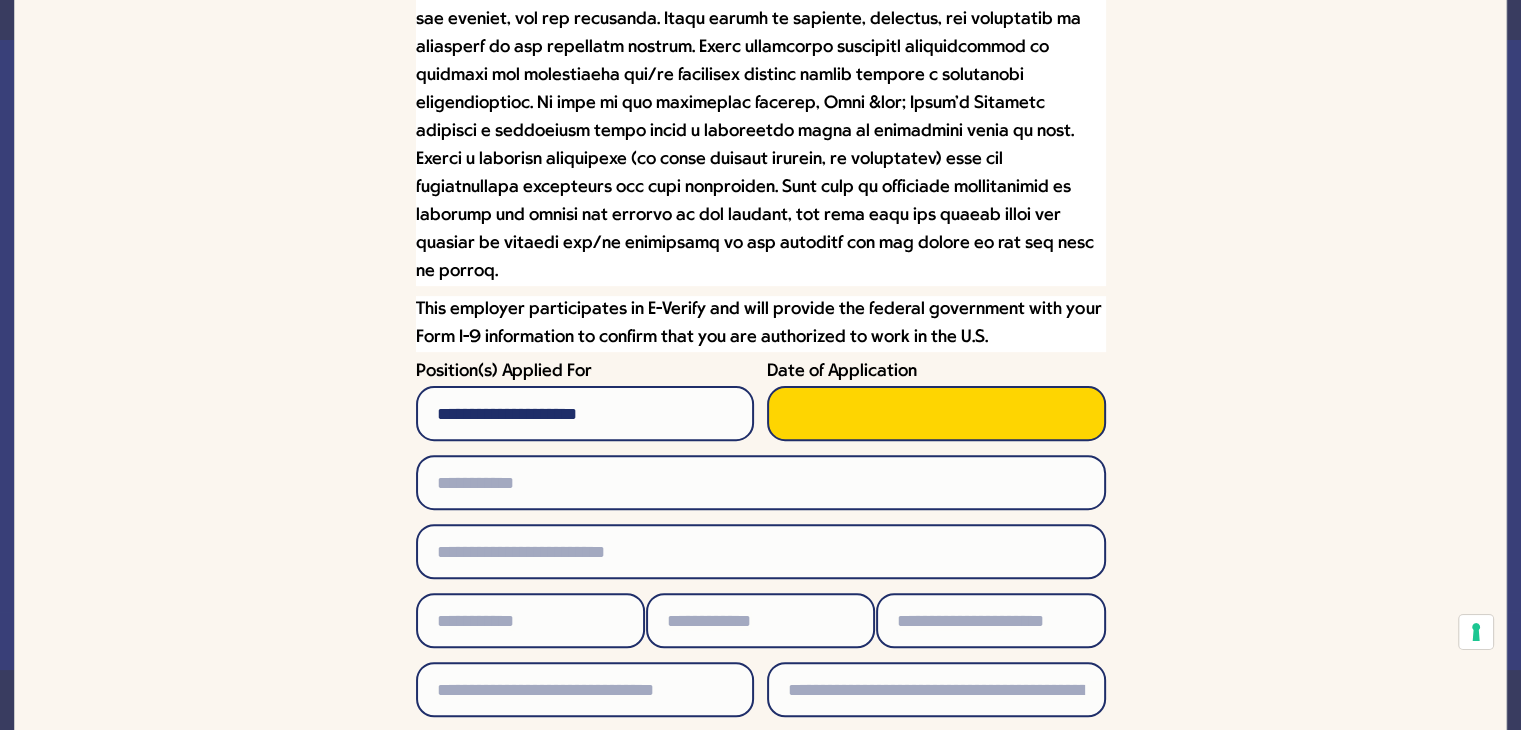 click on "Date of Application" at bounding box center [936, 413] 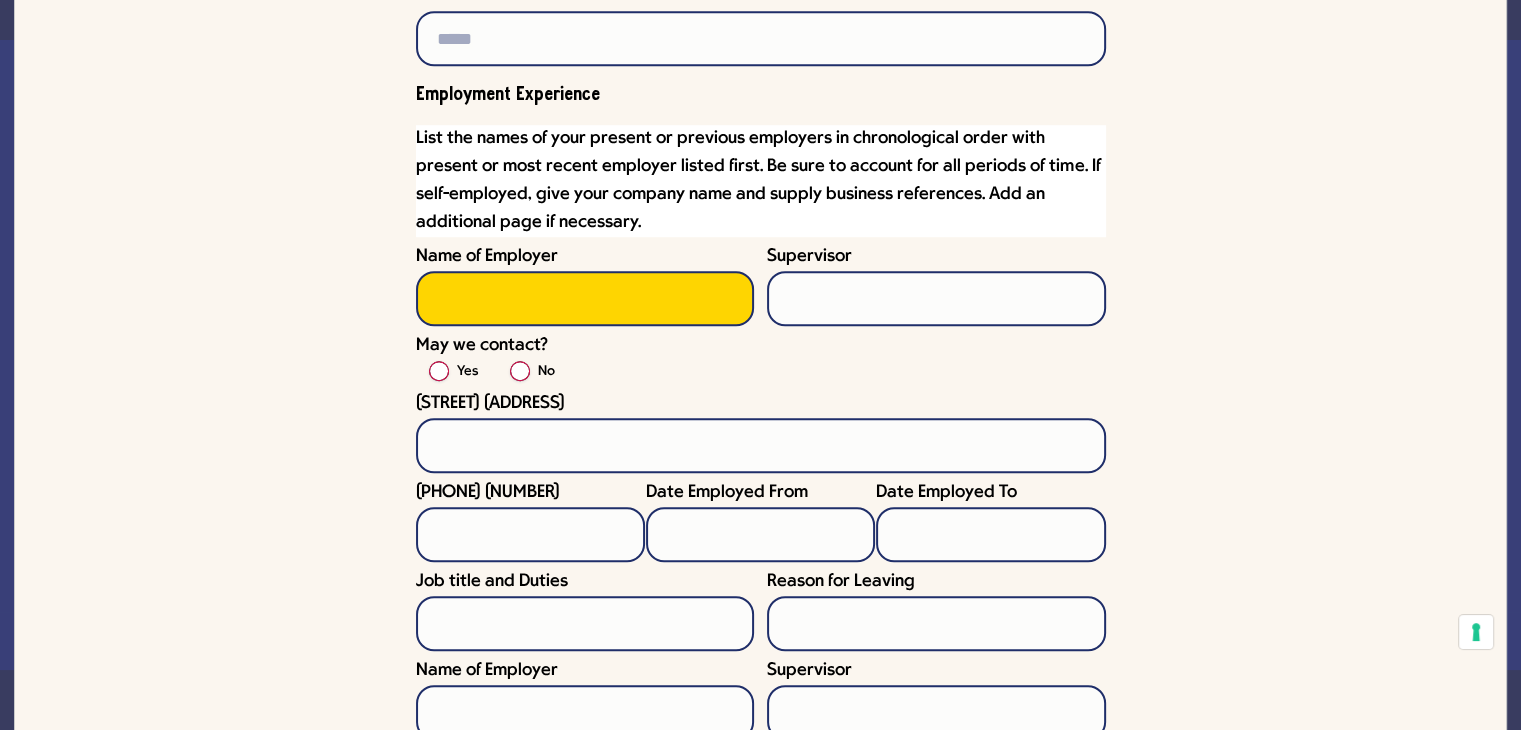 click on "Name of Employer" at bounding box center (585, 298) 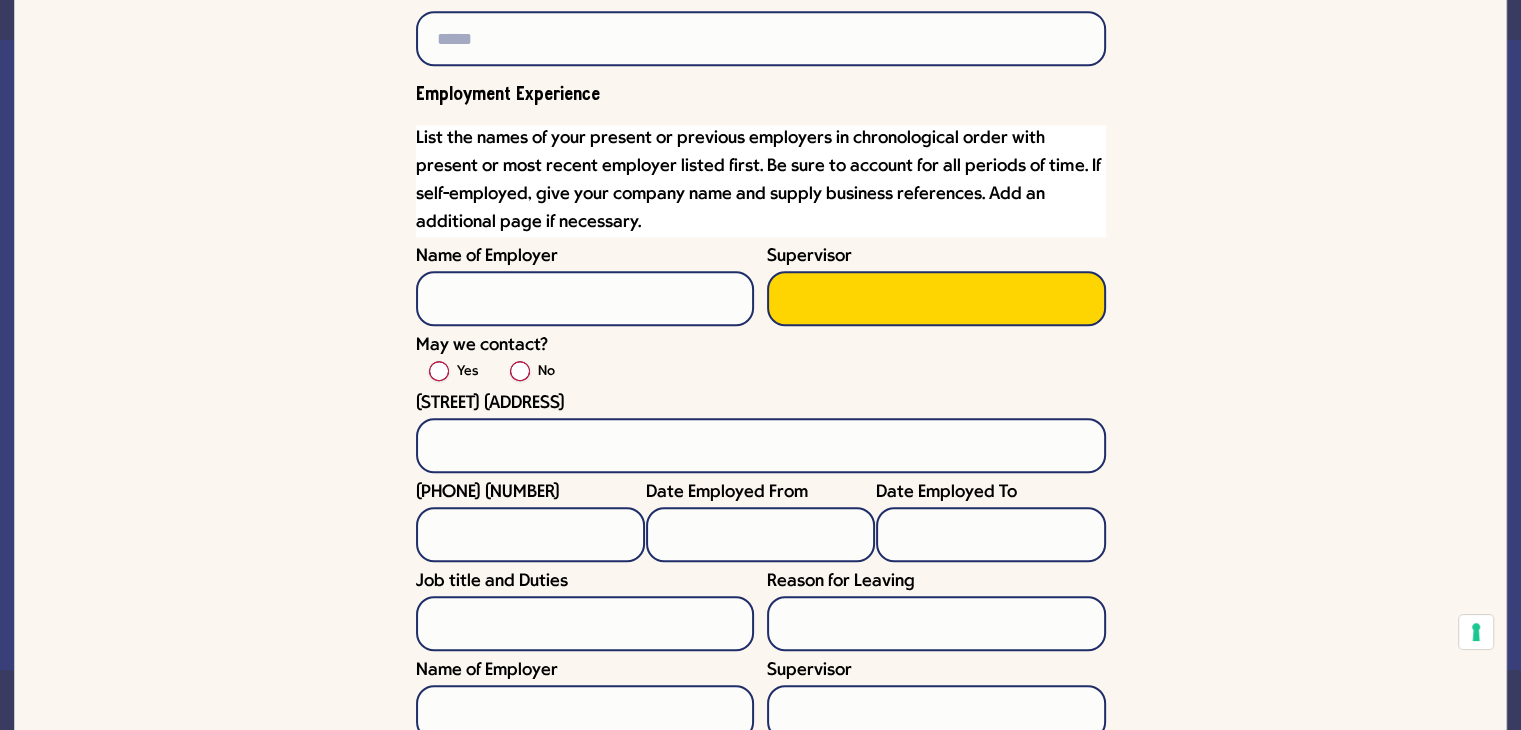 click on "Supervisor" at bounding box center (936, 298) 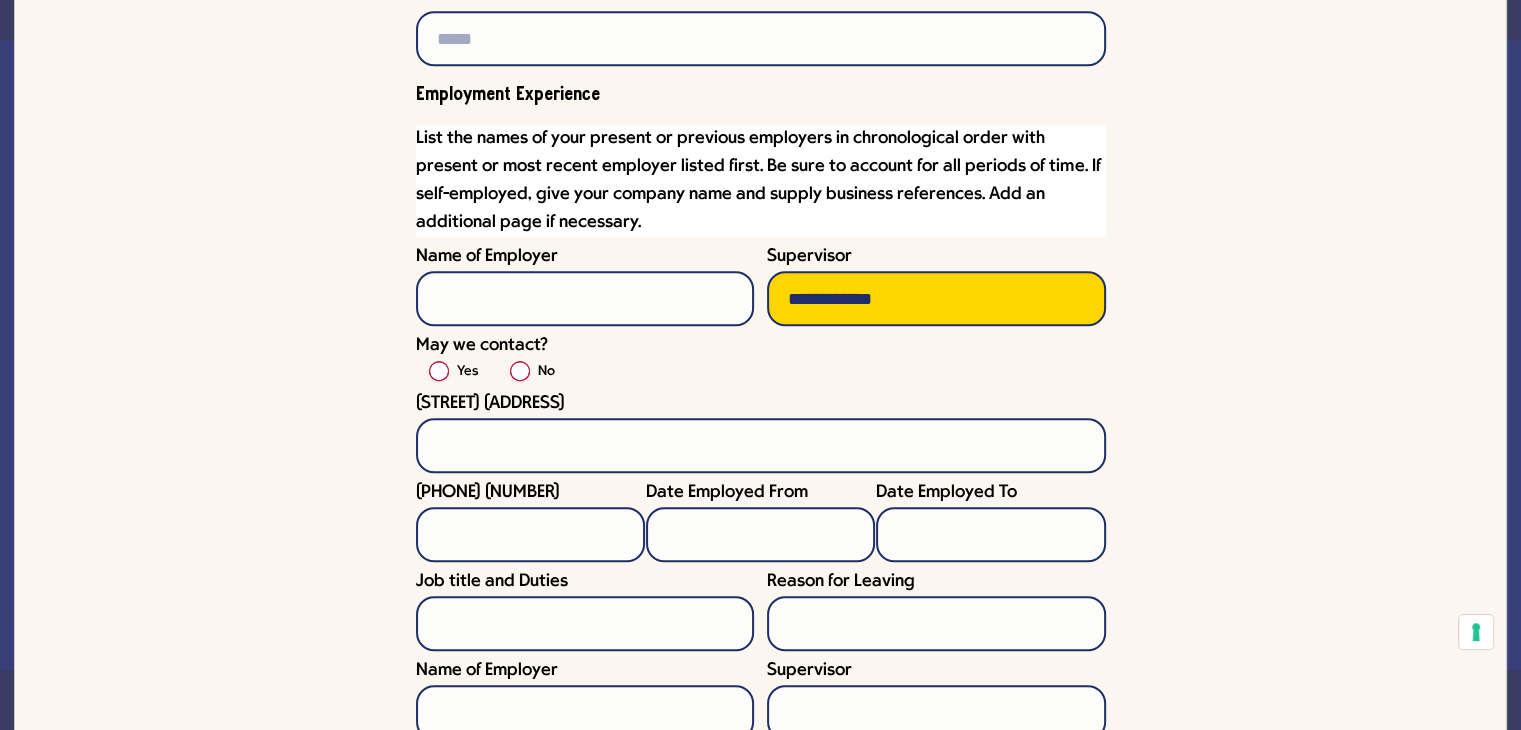 type on "**********" 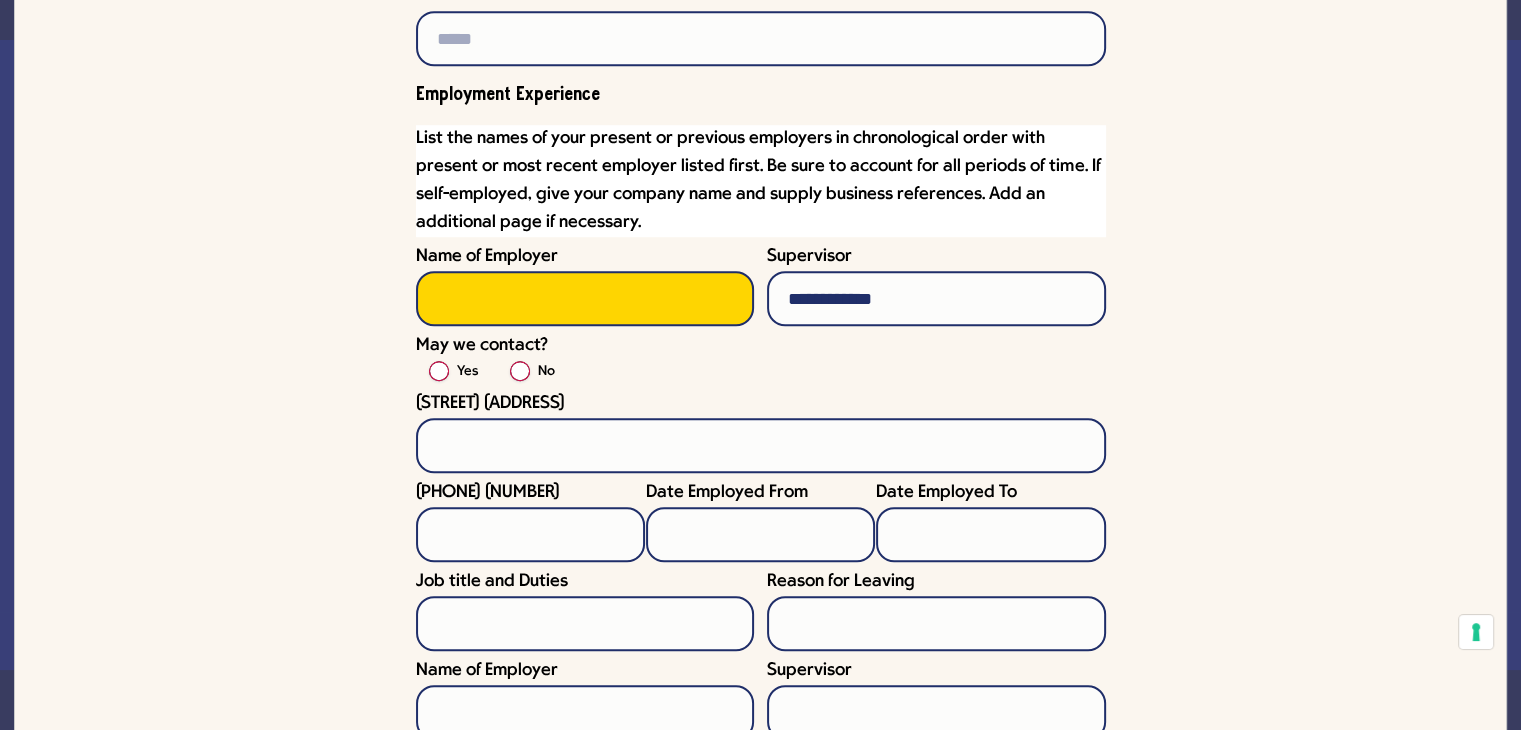 click on "Name of Employer" at bounding box center (585, 298) 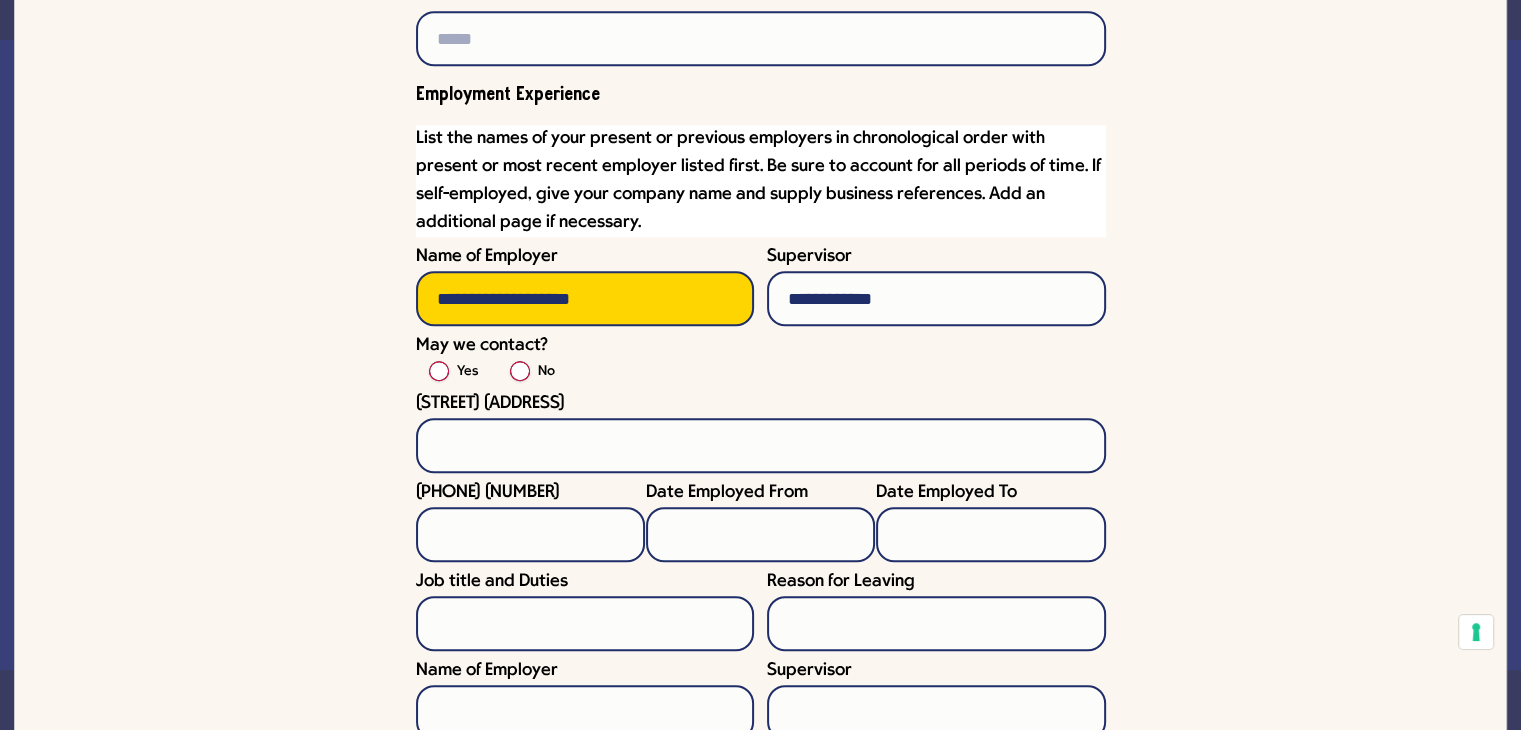 type on "**********" 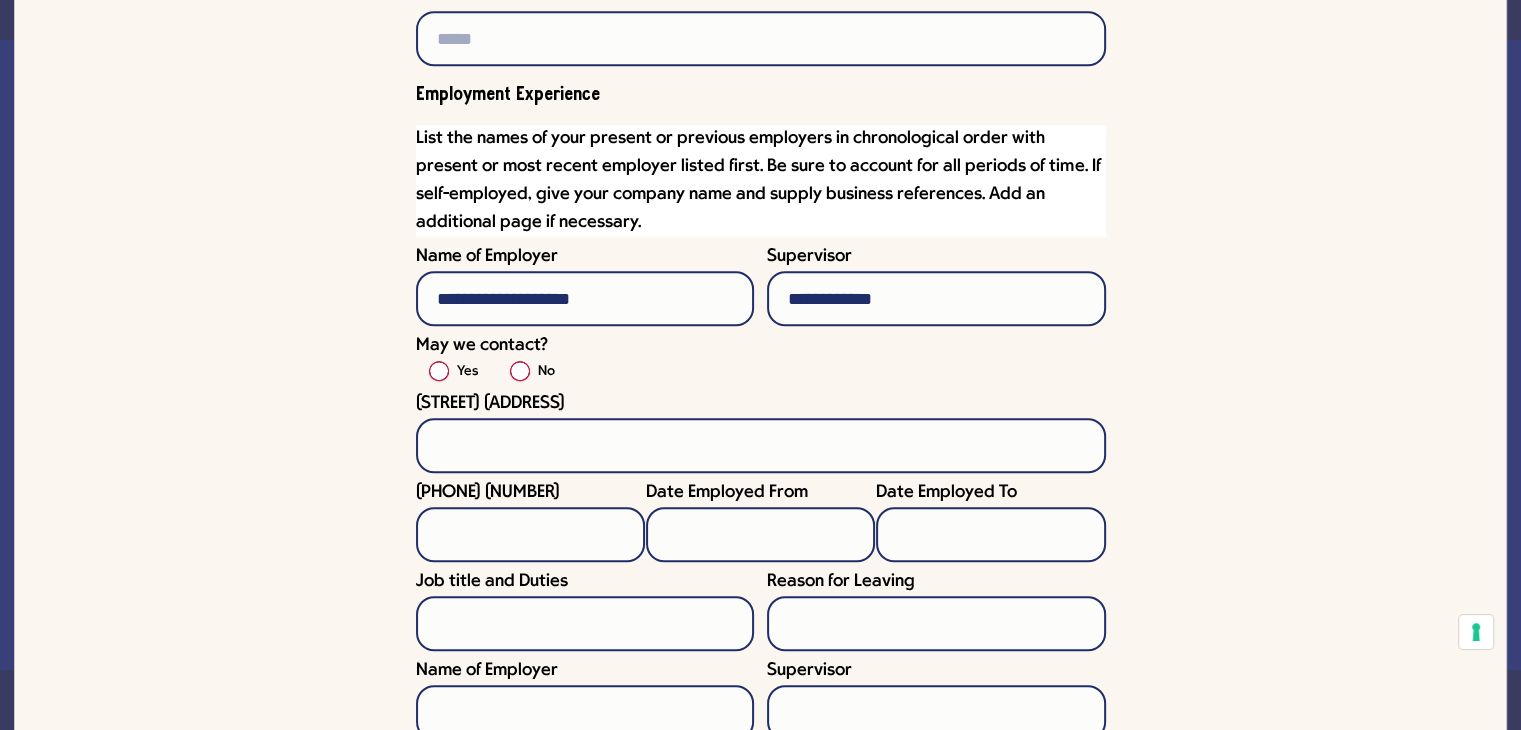 click on "Yes" at bounding box center (467, 372) 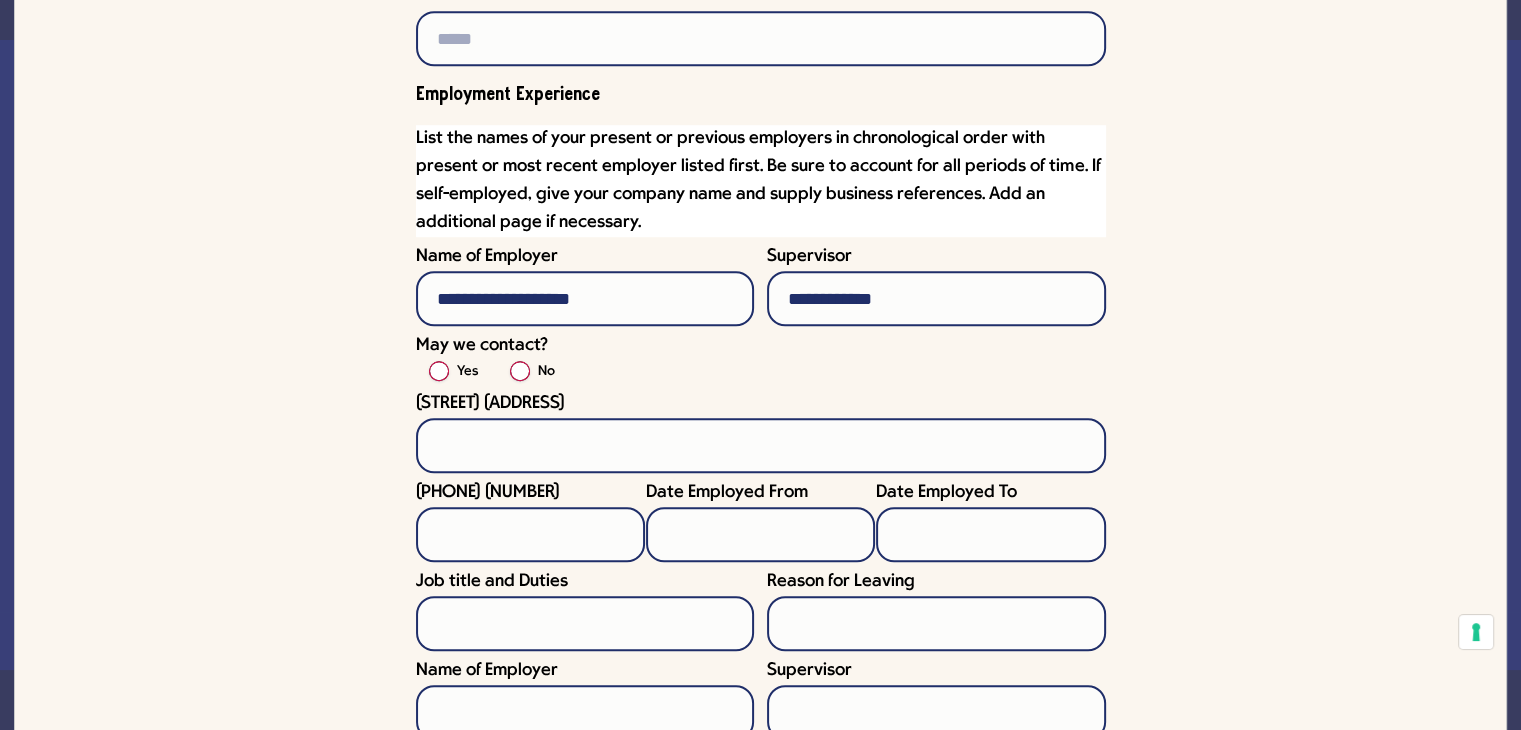 click on "Yes" at bounding box center (467, 372) 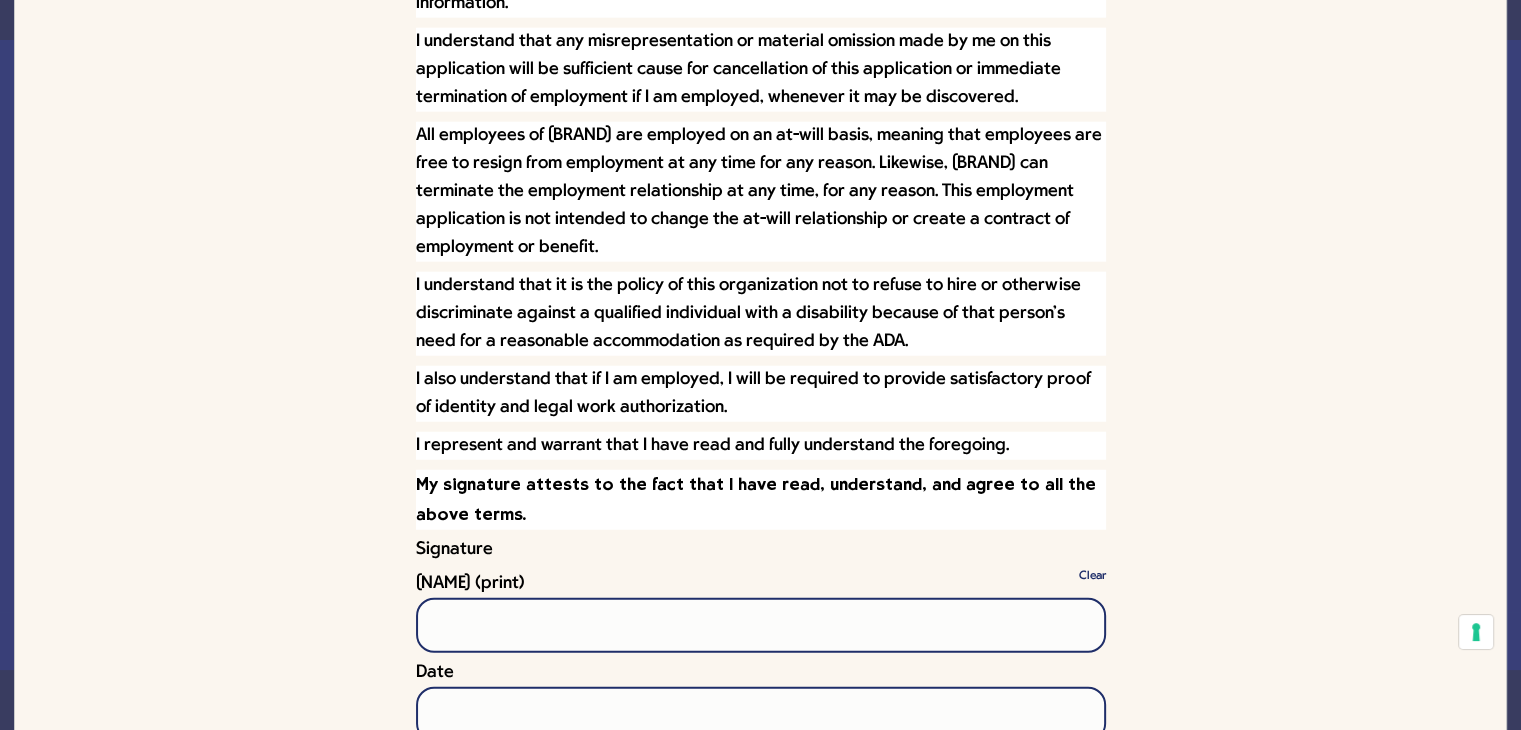 scroll, scrollTop: 5450, scrollLeft: 0, axis: vertical 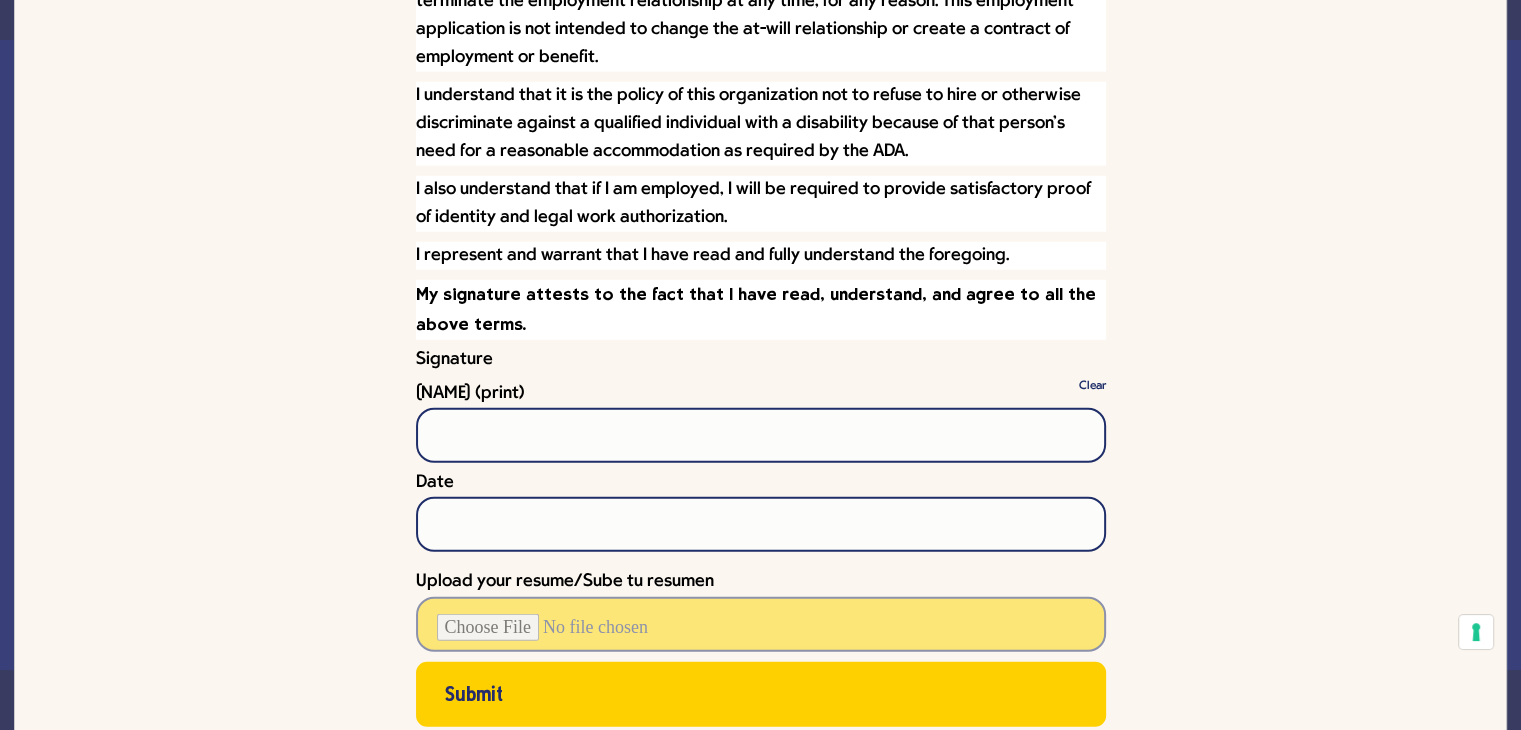 click on "Upload your resume/Sube tu resumen" at bounding box center (761, 624) 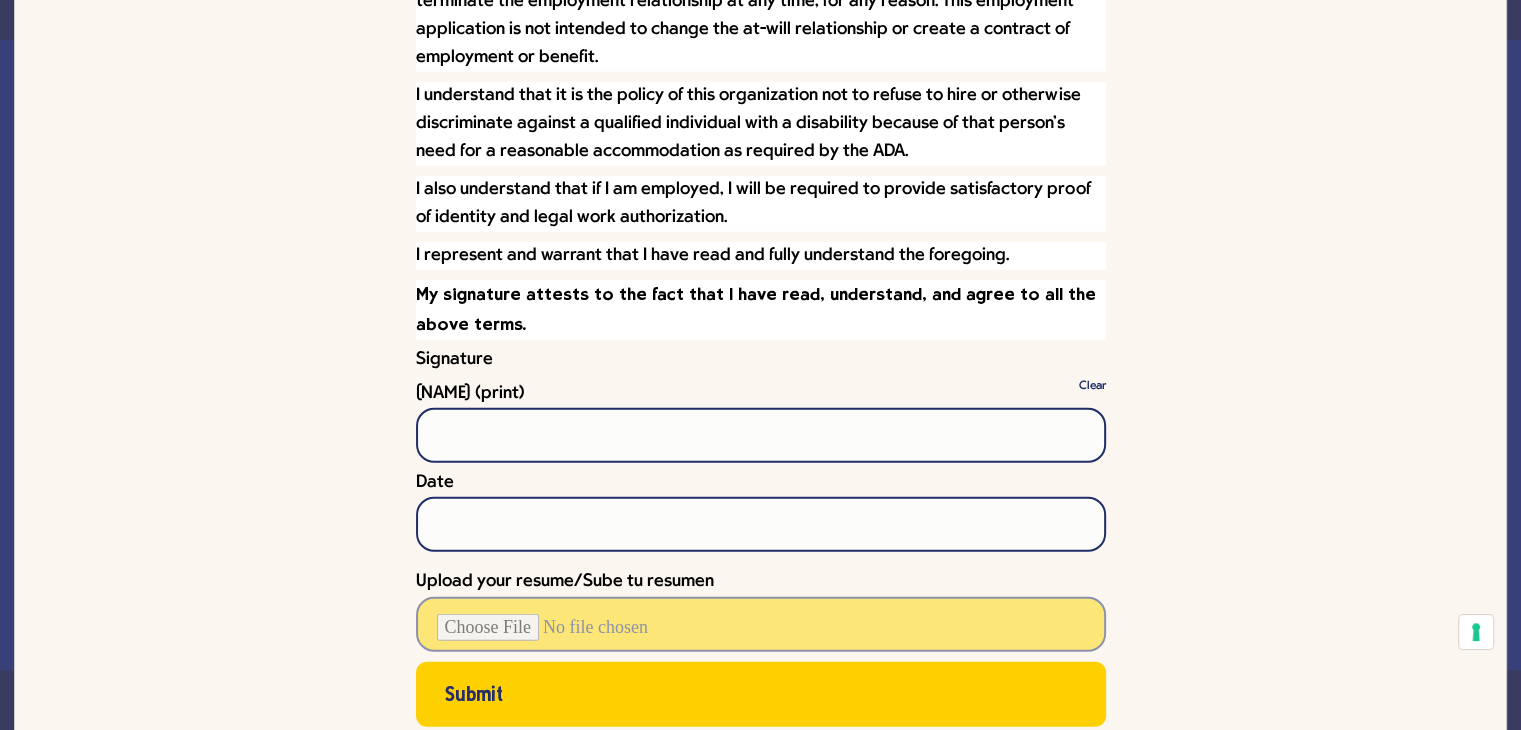 type on "**********" 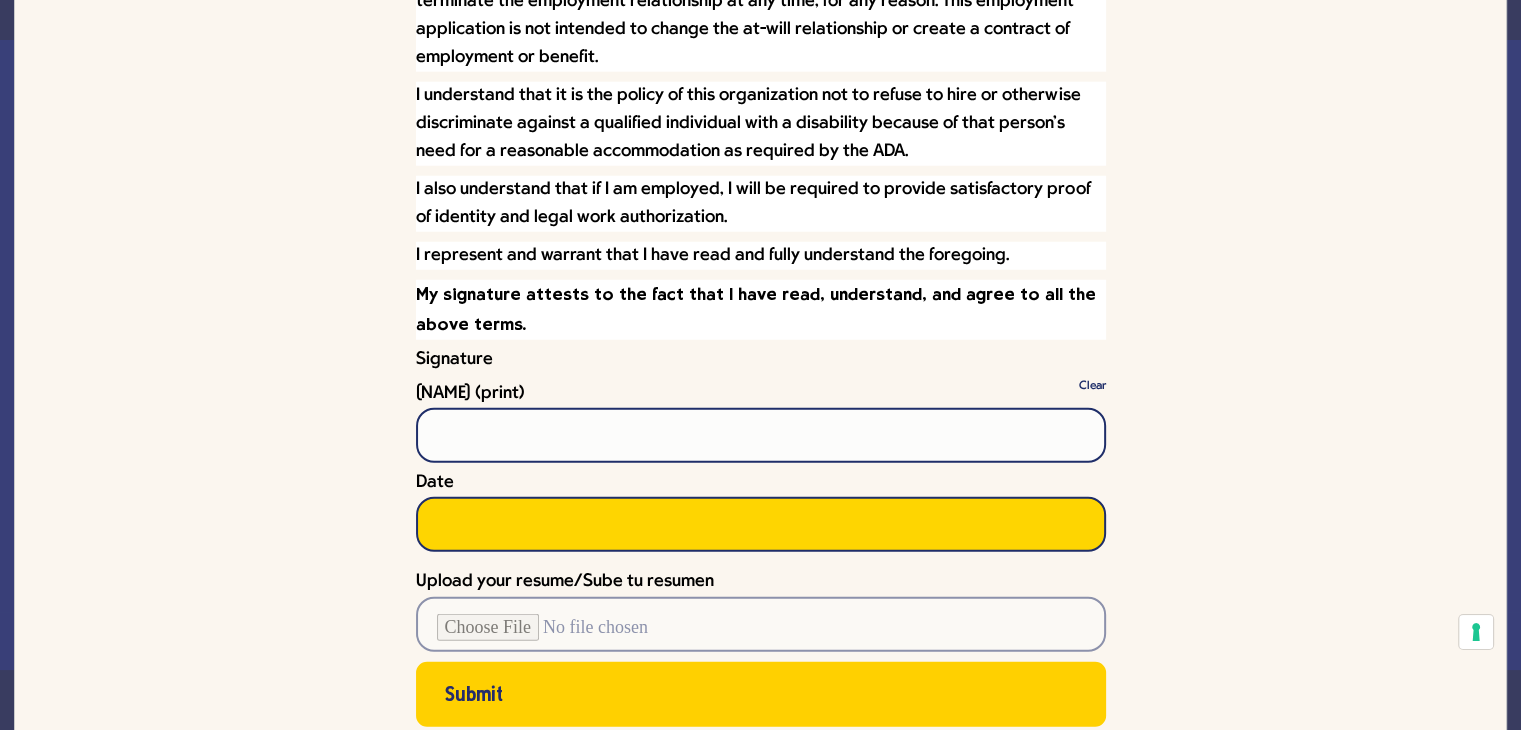 click on "Date" at bounding box center (761, 524) 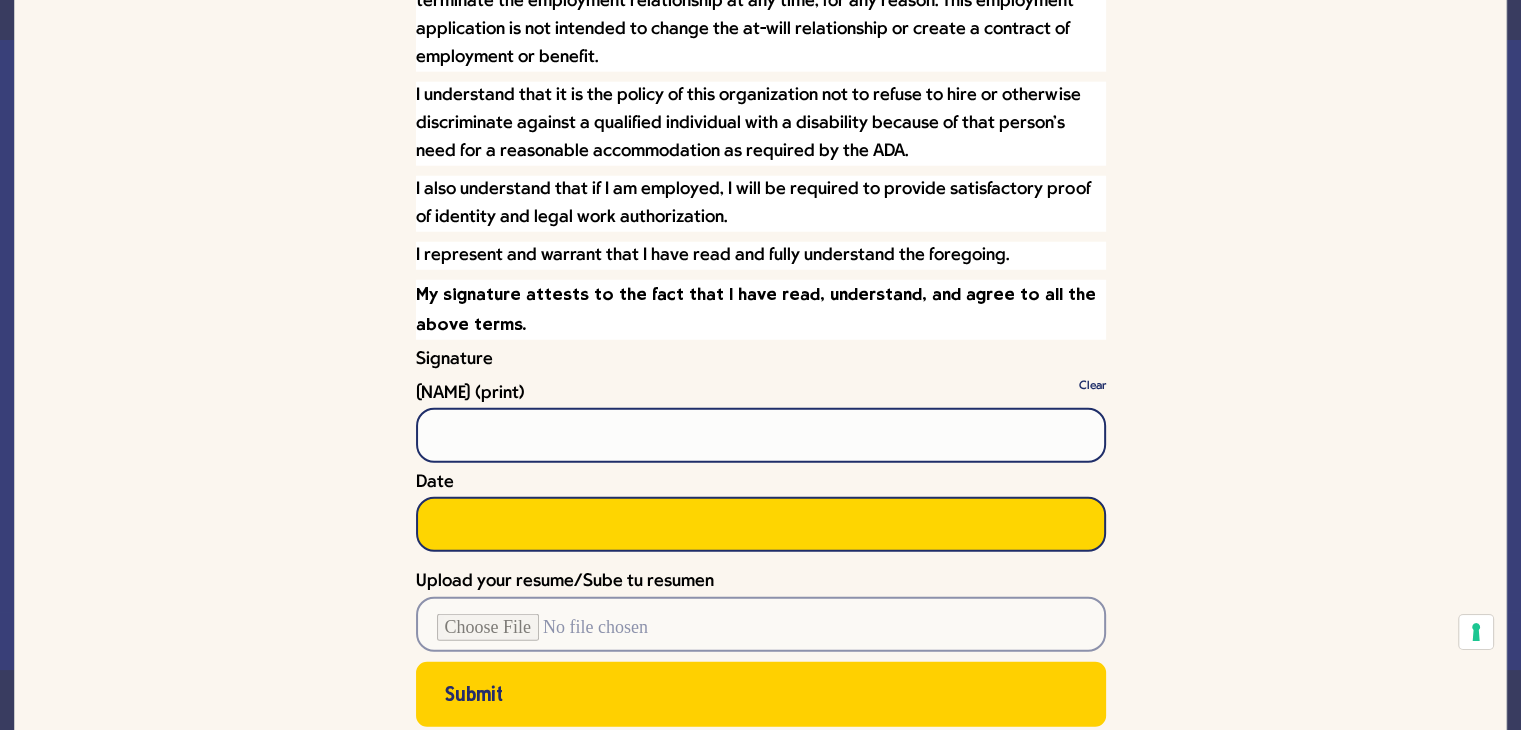 click on "Date" at bounding box center [761, 524] 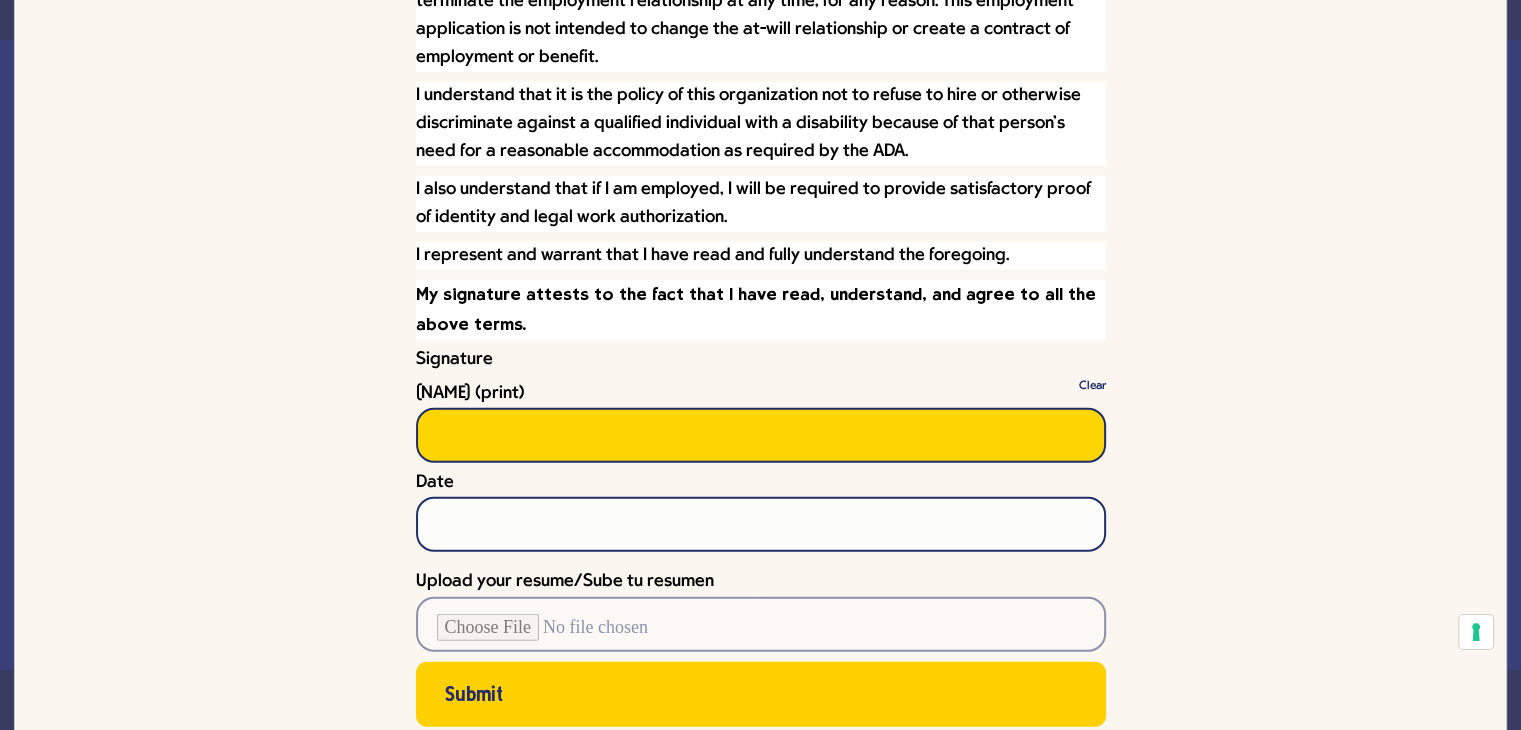 click on "Name (print)" at bounding box center (761, 435) 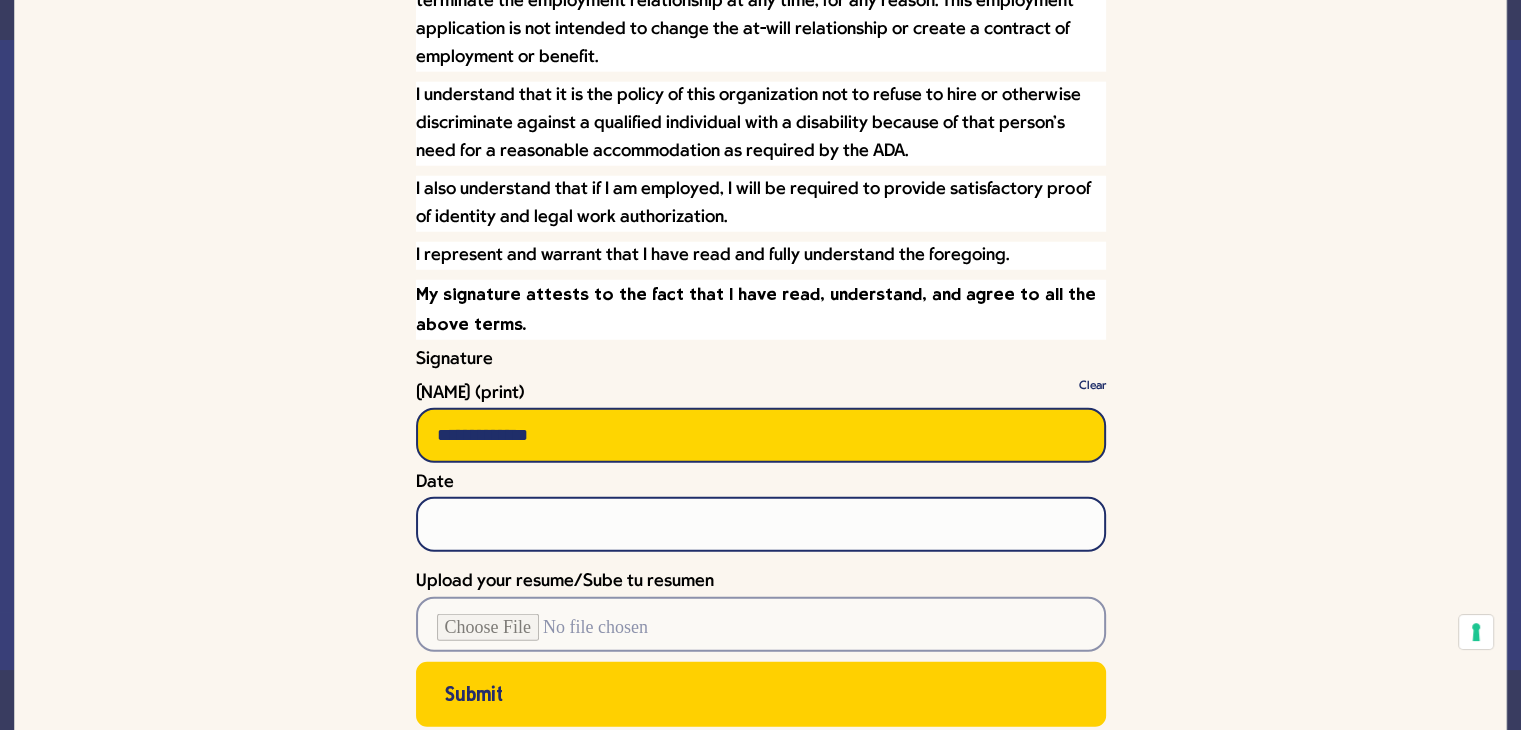 type on "**********" 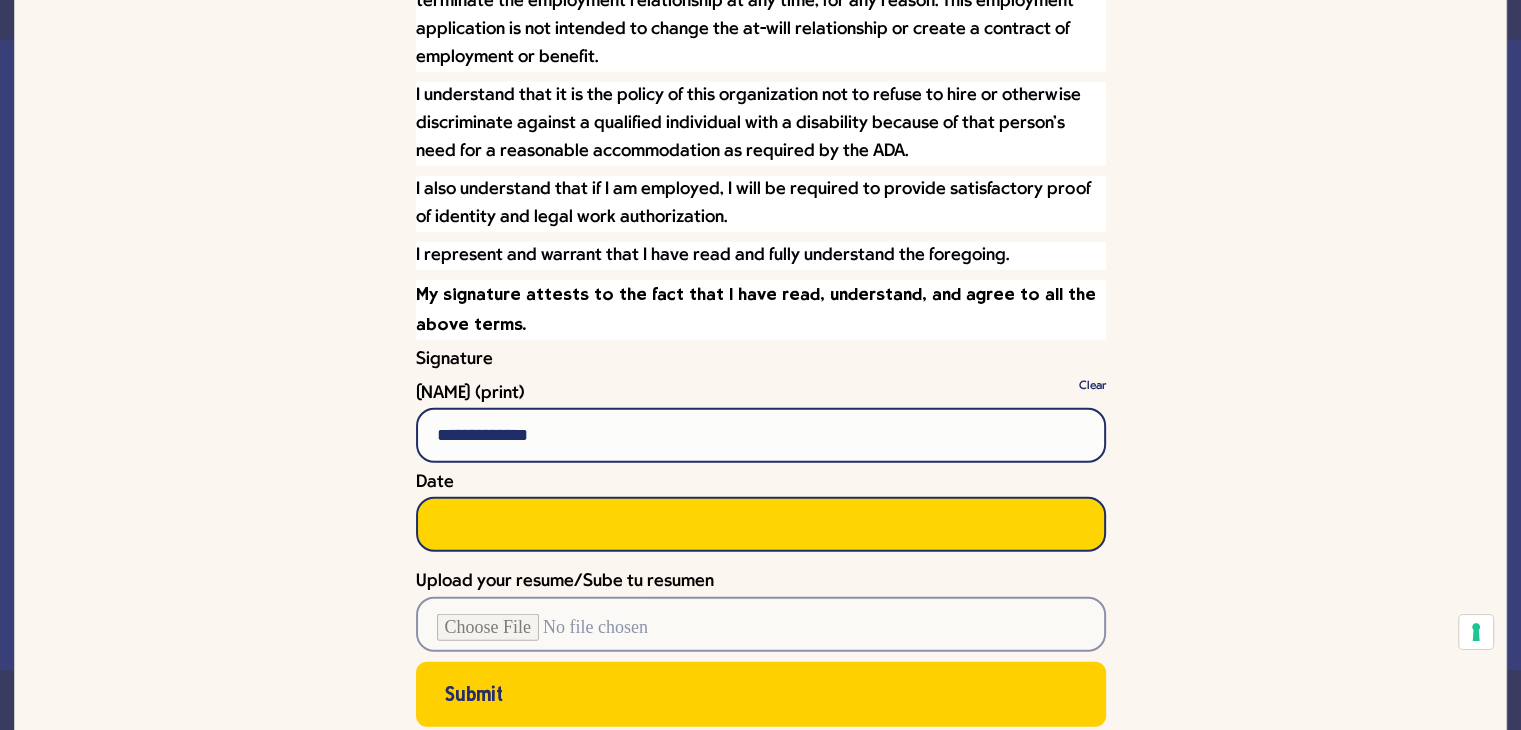 click on "Date" at bounding box center [761, 524] 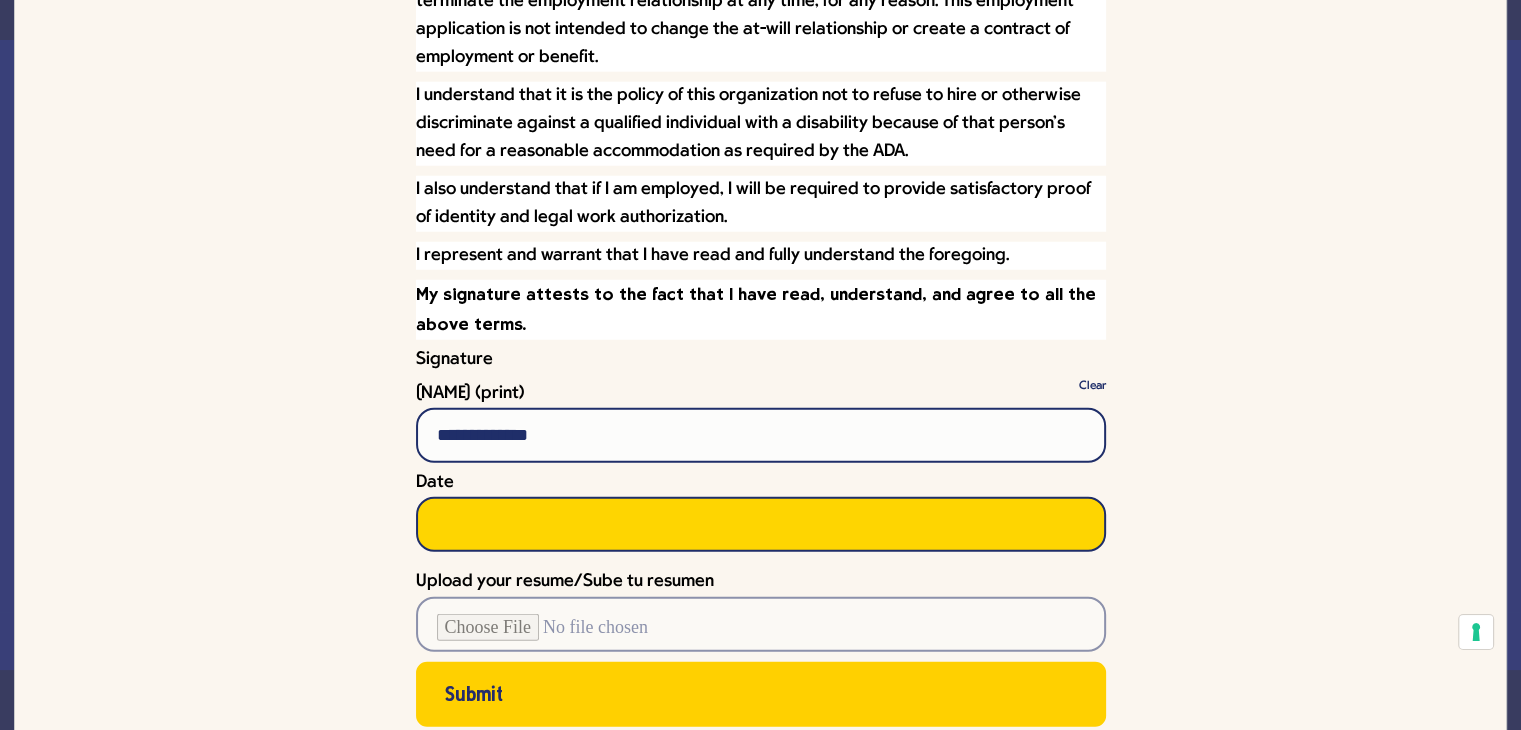 click on "Date" at bounding box center [761, 524] 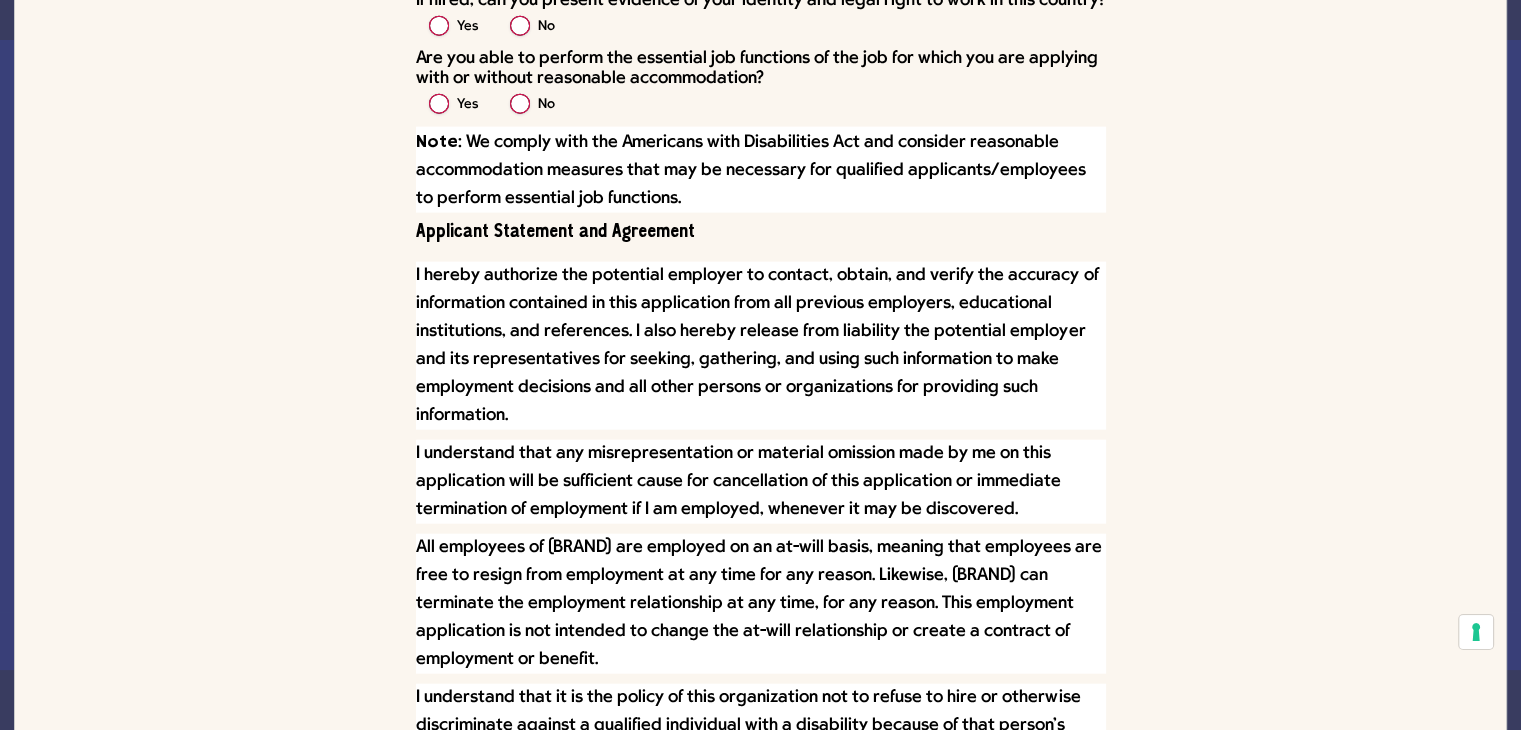 scroll, scrollTop: 4590, scrollLeft: 0, axis: vertical 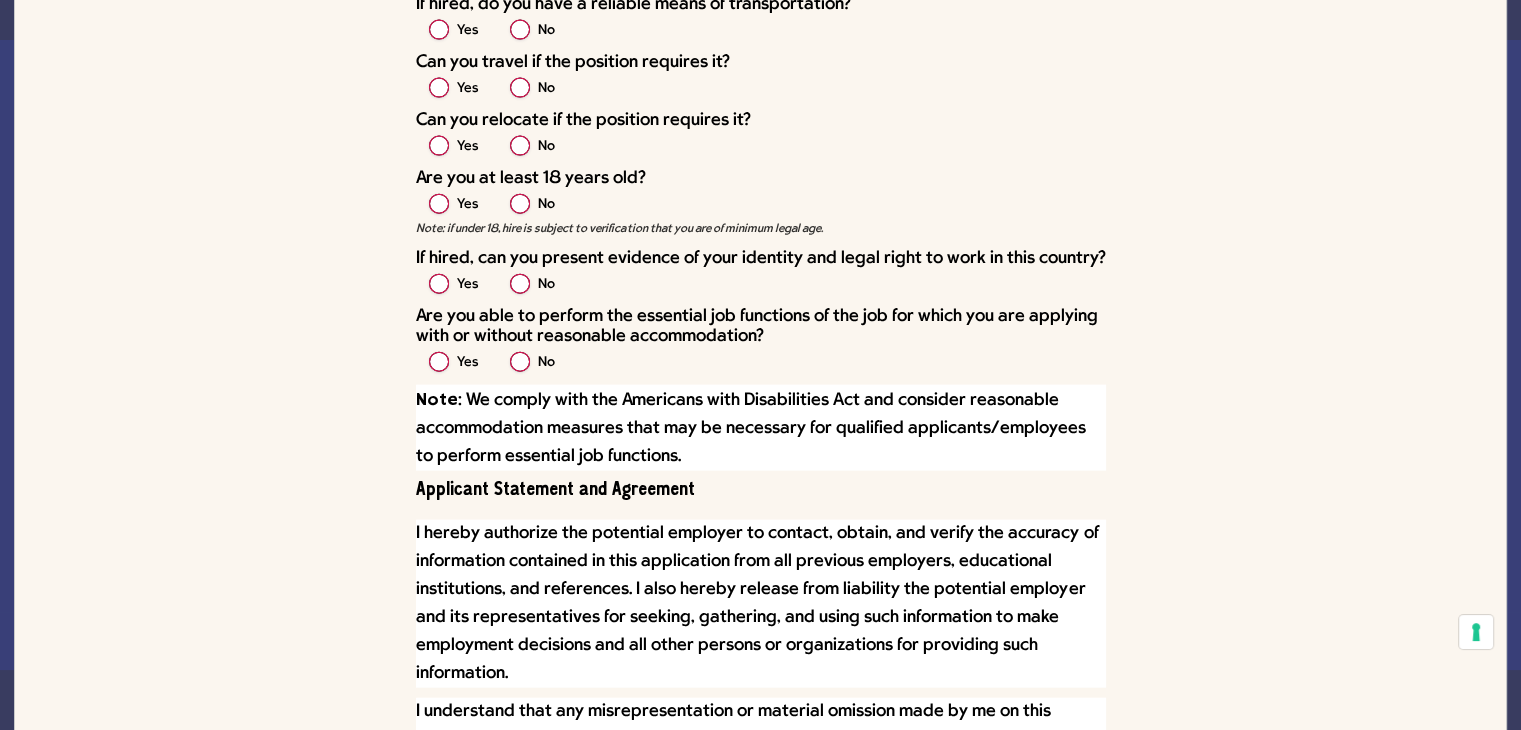 click on "Yes" at bounding box center (467, 363) 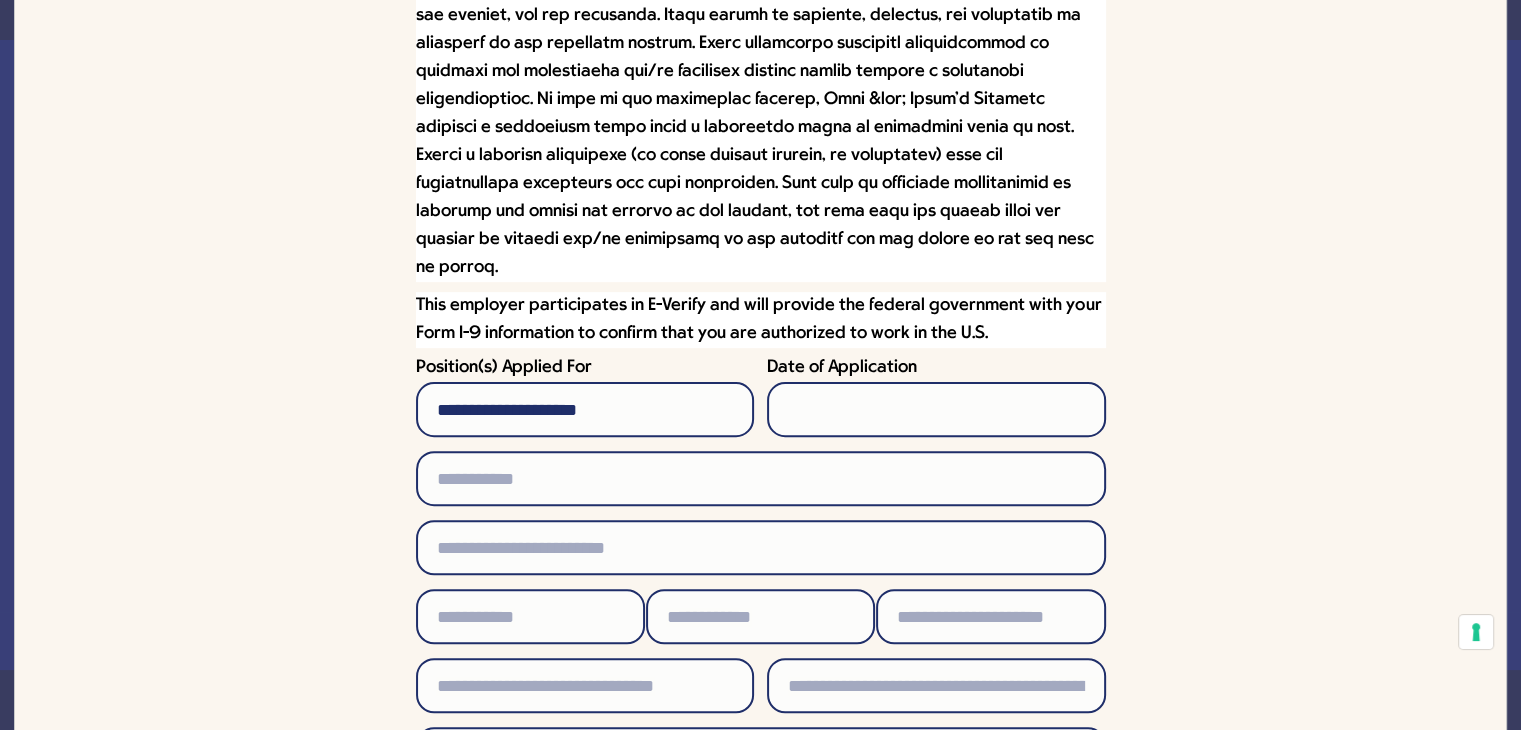scroll, scrollTop: 568, scrollLeft: 0, axis: vertical 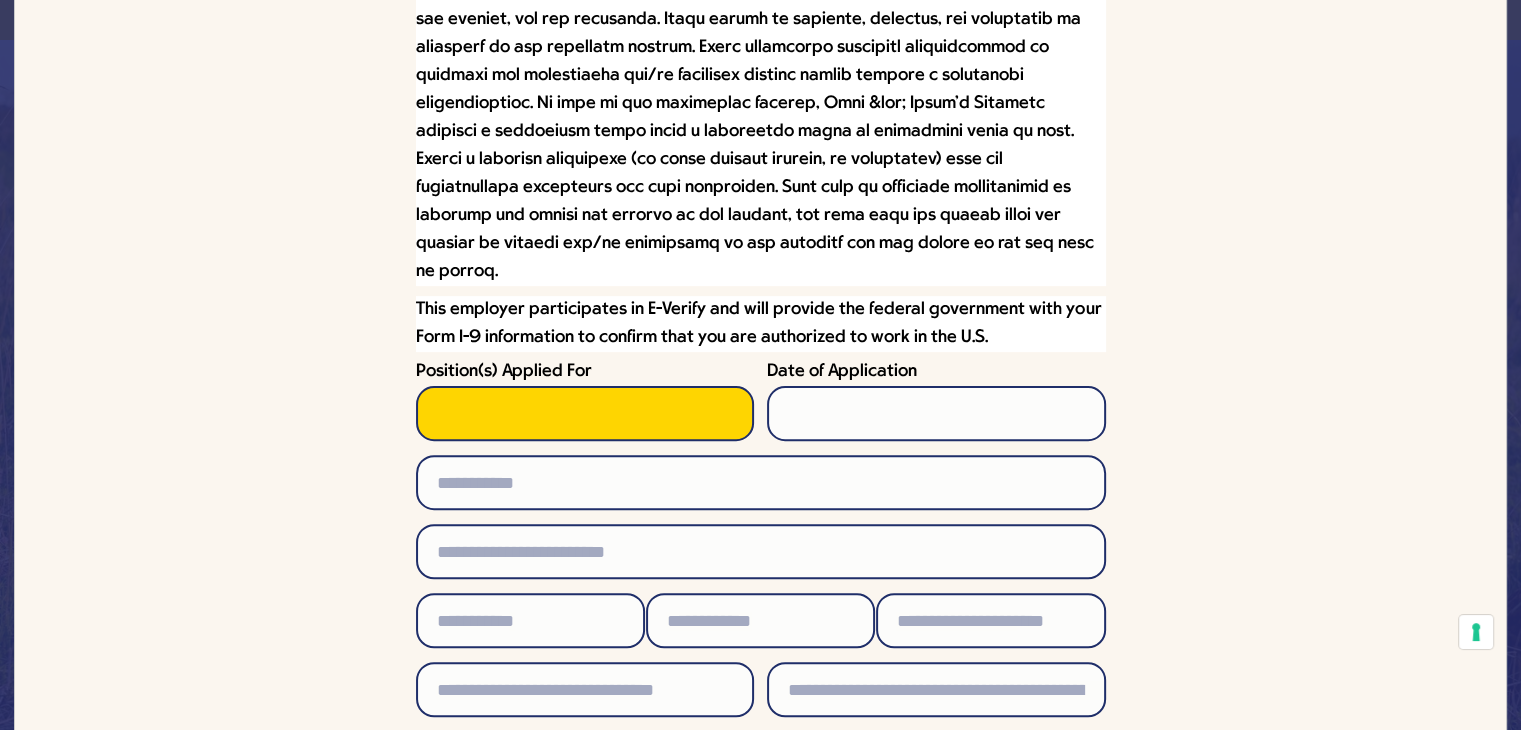 click on "Position(s) Applied For" at bounding box center (585, 413) 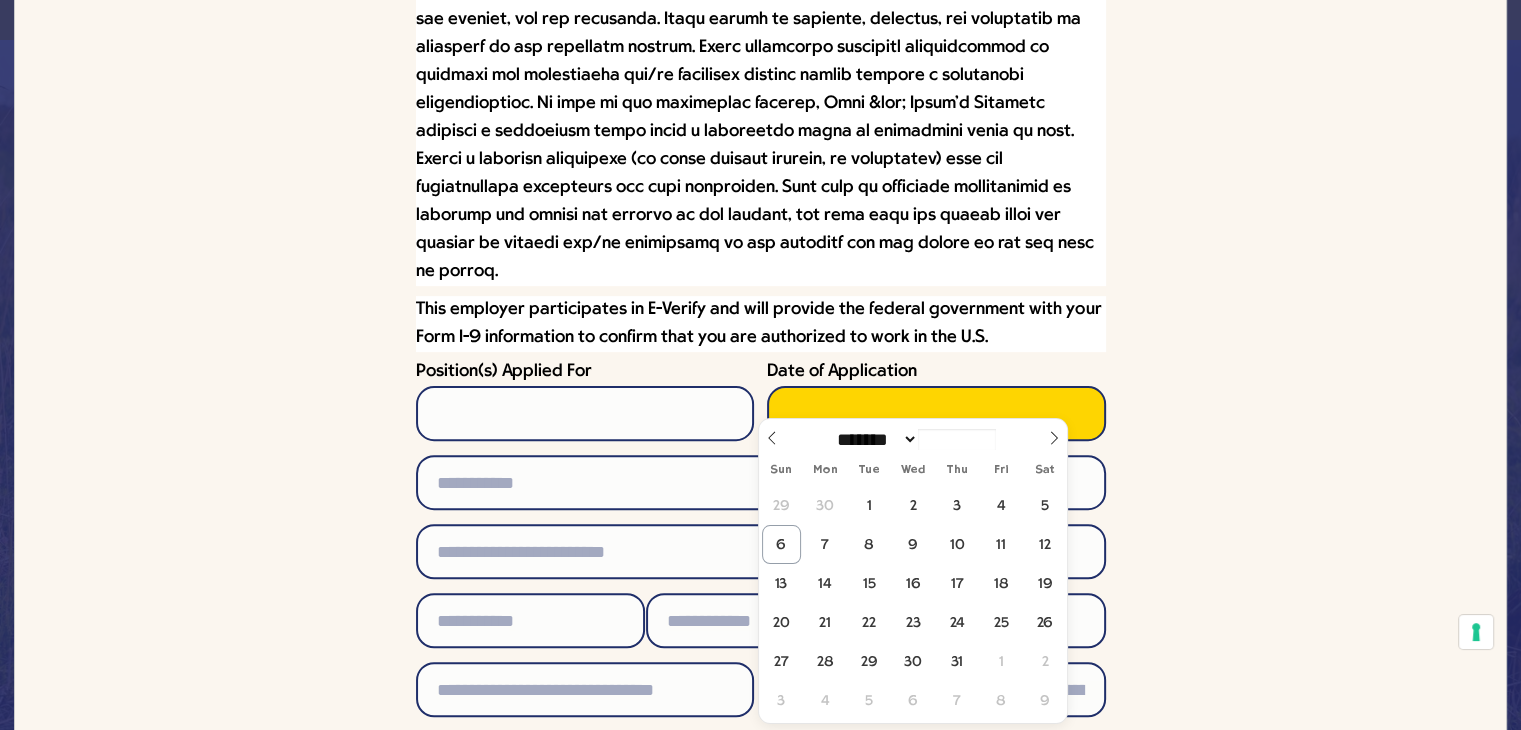 click on "Date of Application" at bounding box center (936, 413) 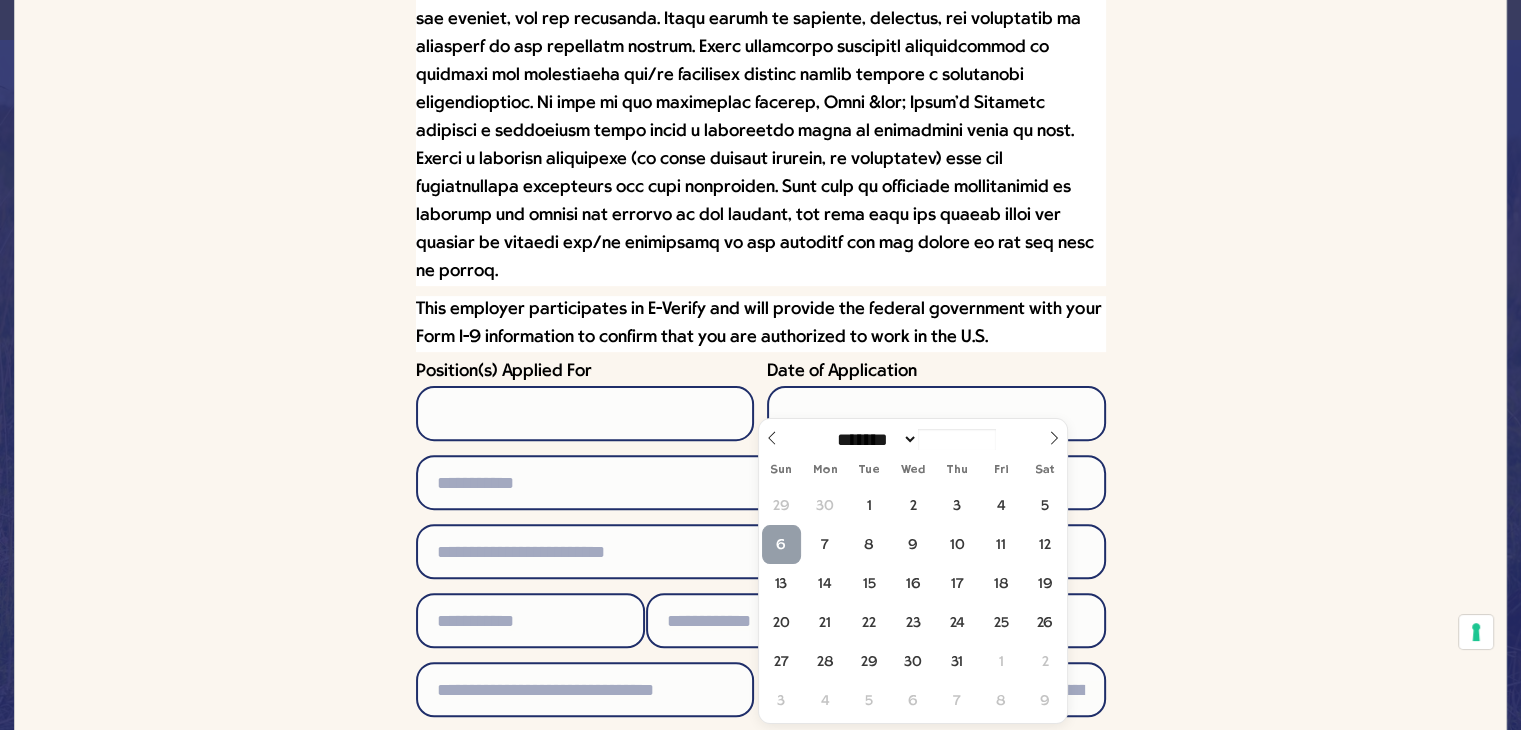 click on "6" at bounding box center [781, 544] 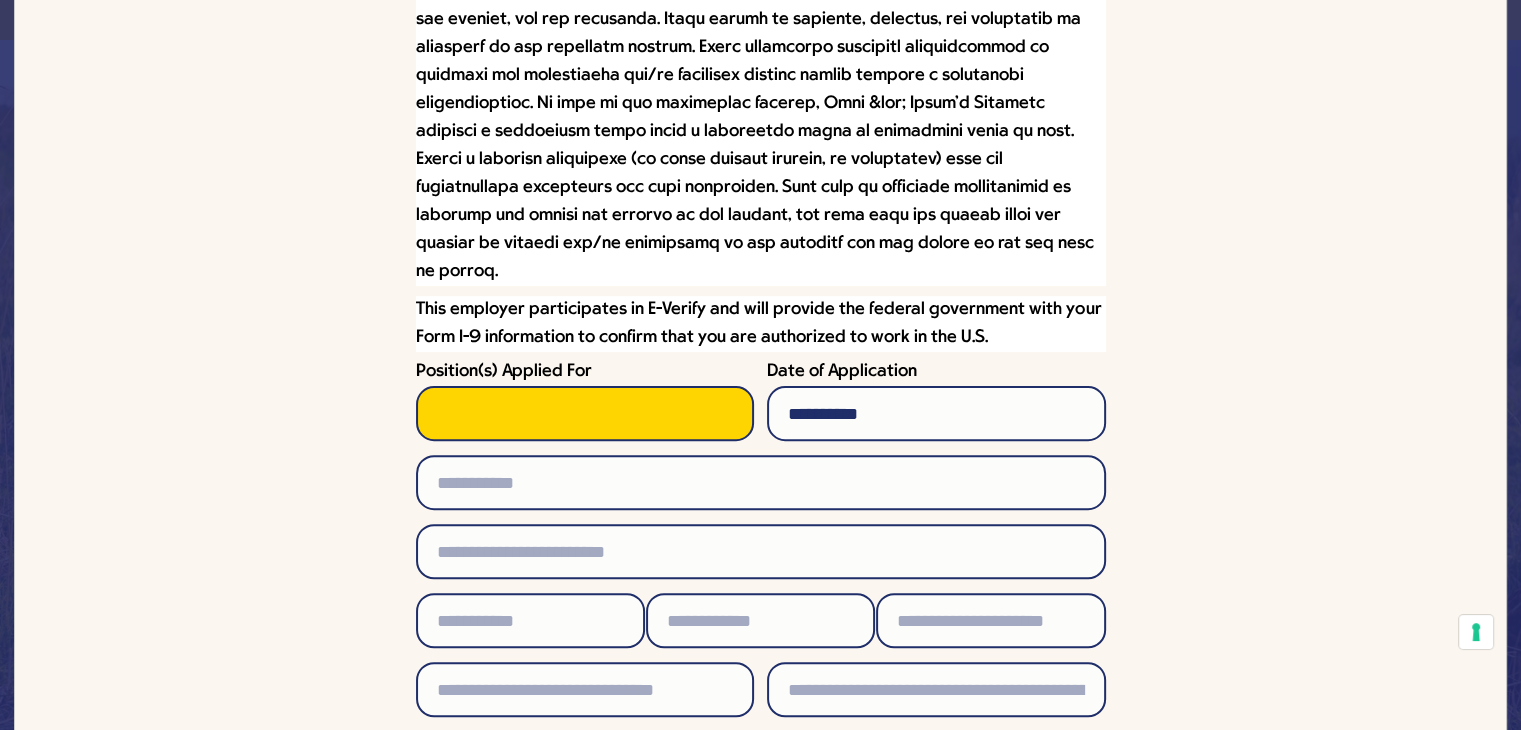 click on "Position(s) Applied For" at bounding box center [585, 413] 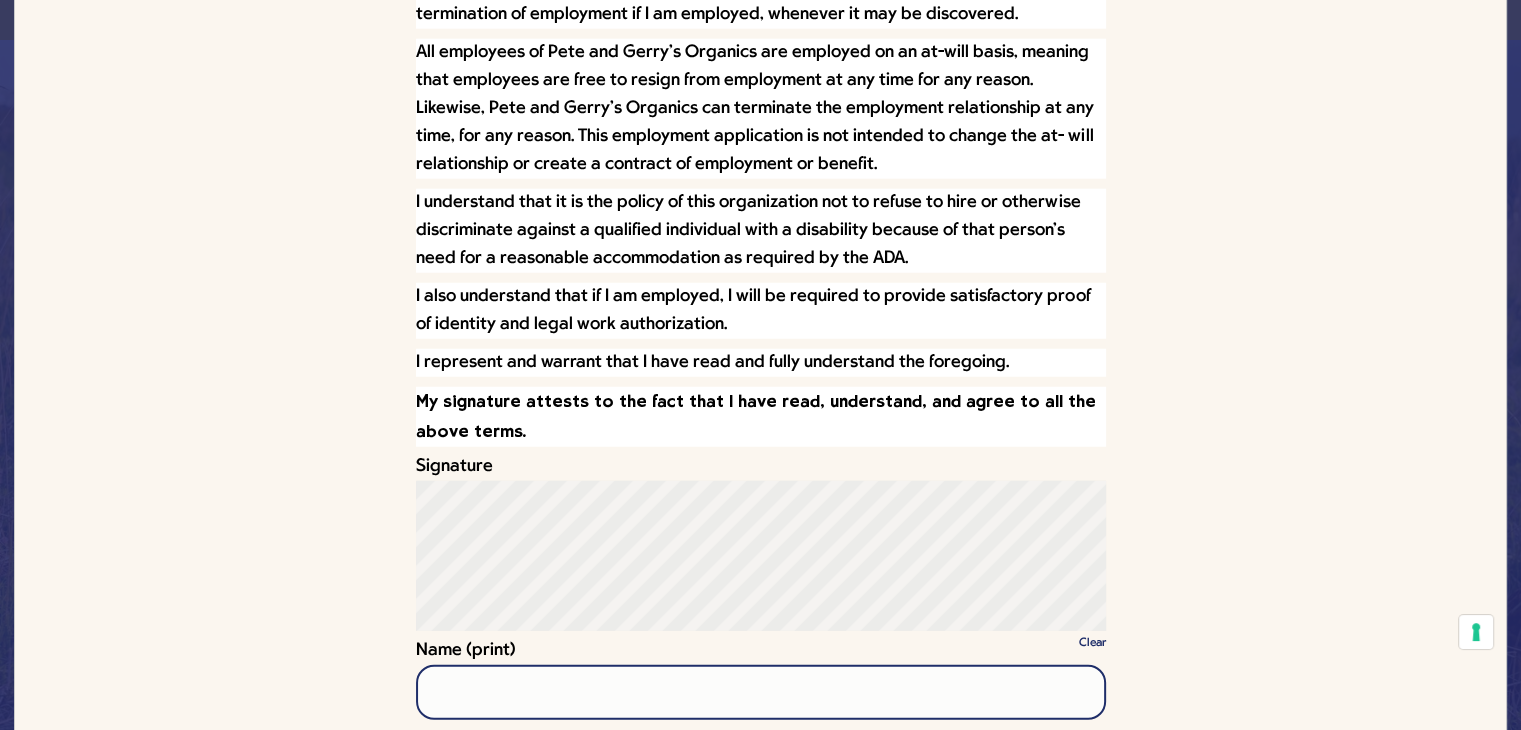 scroll, scrollTop: 5600, scrollLeft: 0, axis: vertical 